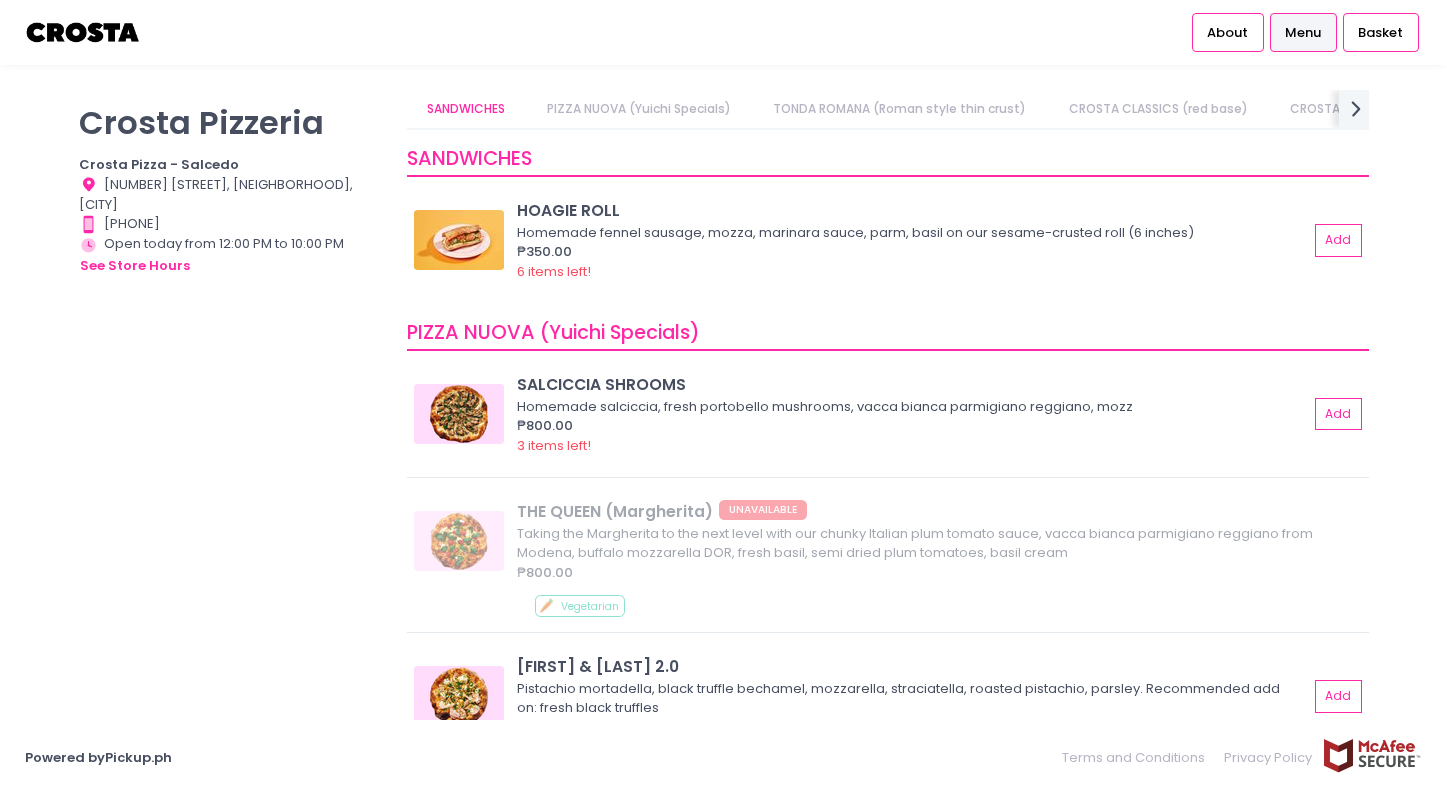 scroll, scrollTop: 0, scrollLeft: 0, axis: both 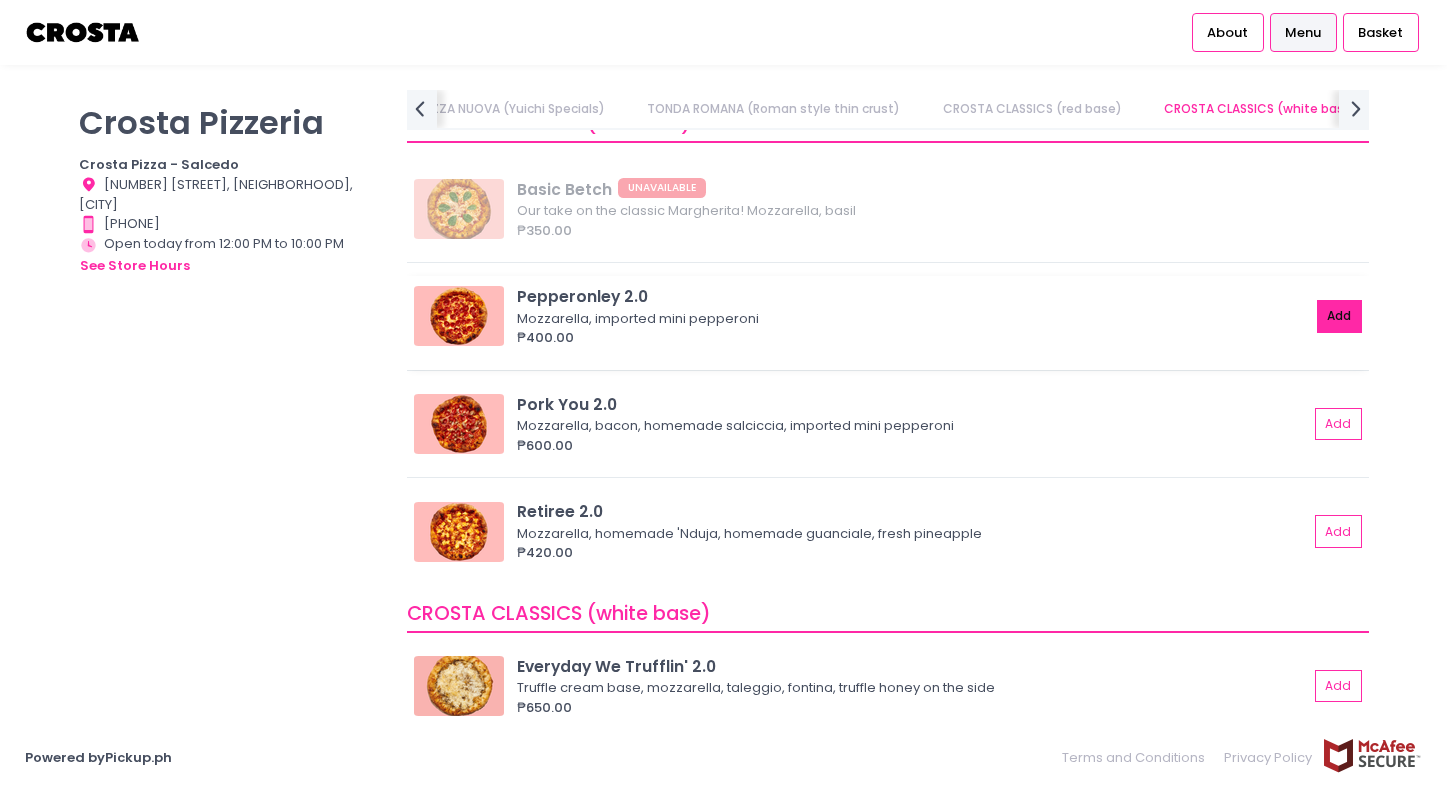 click on "Add" at bounding box center (1340, 316) 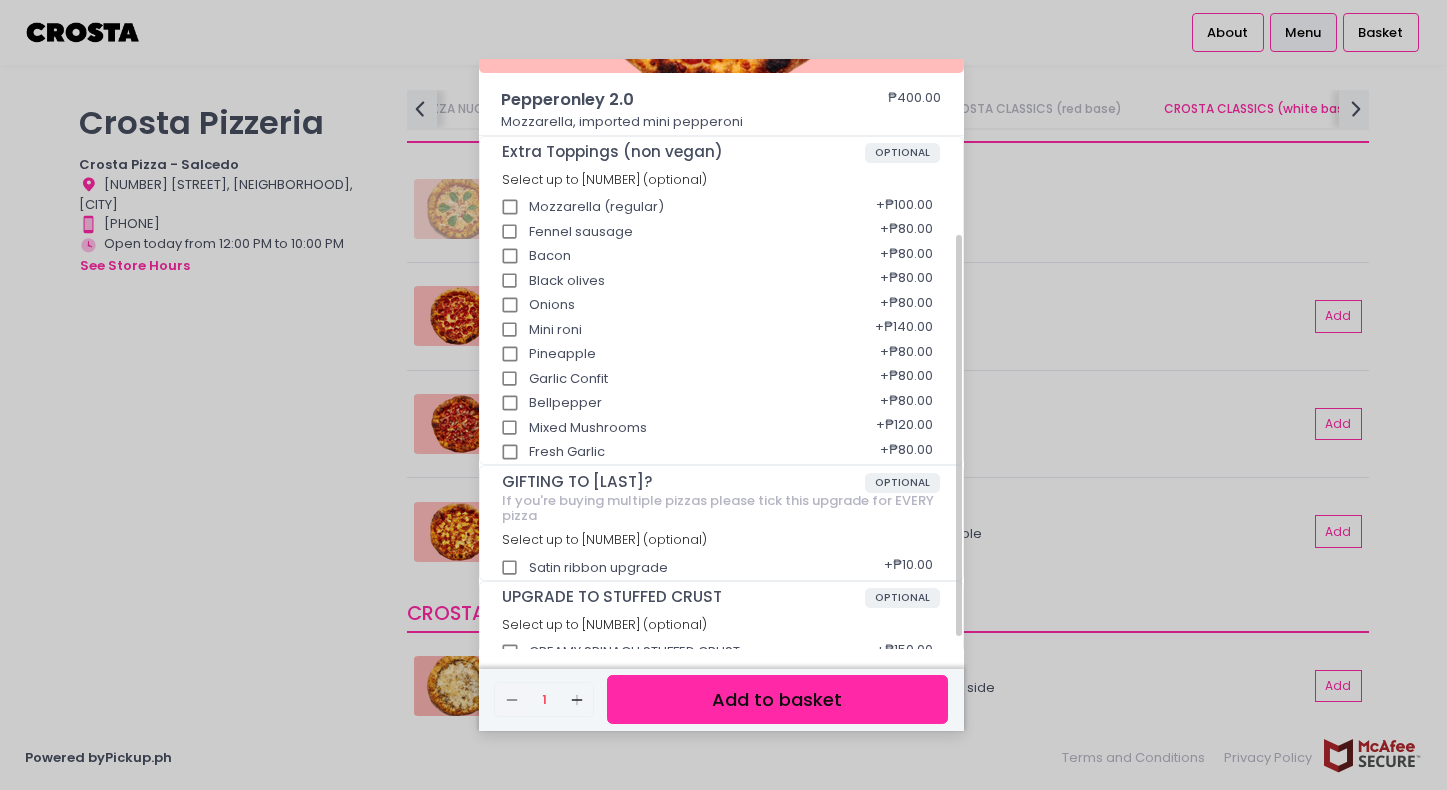 scroll, scrollTop: 276, scrollLeft: 0, axis: vertical 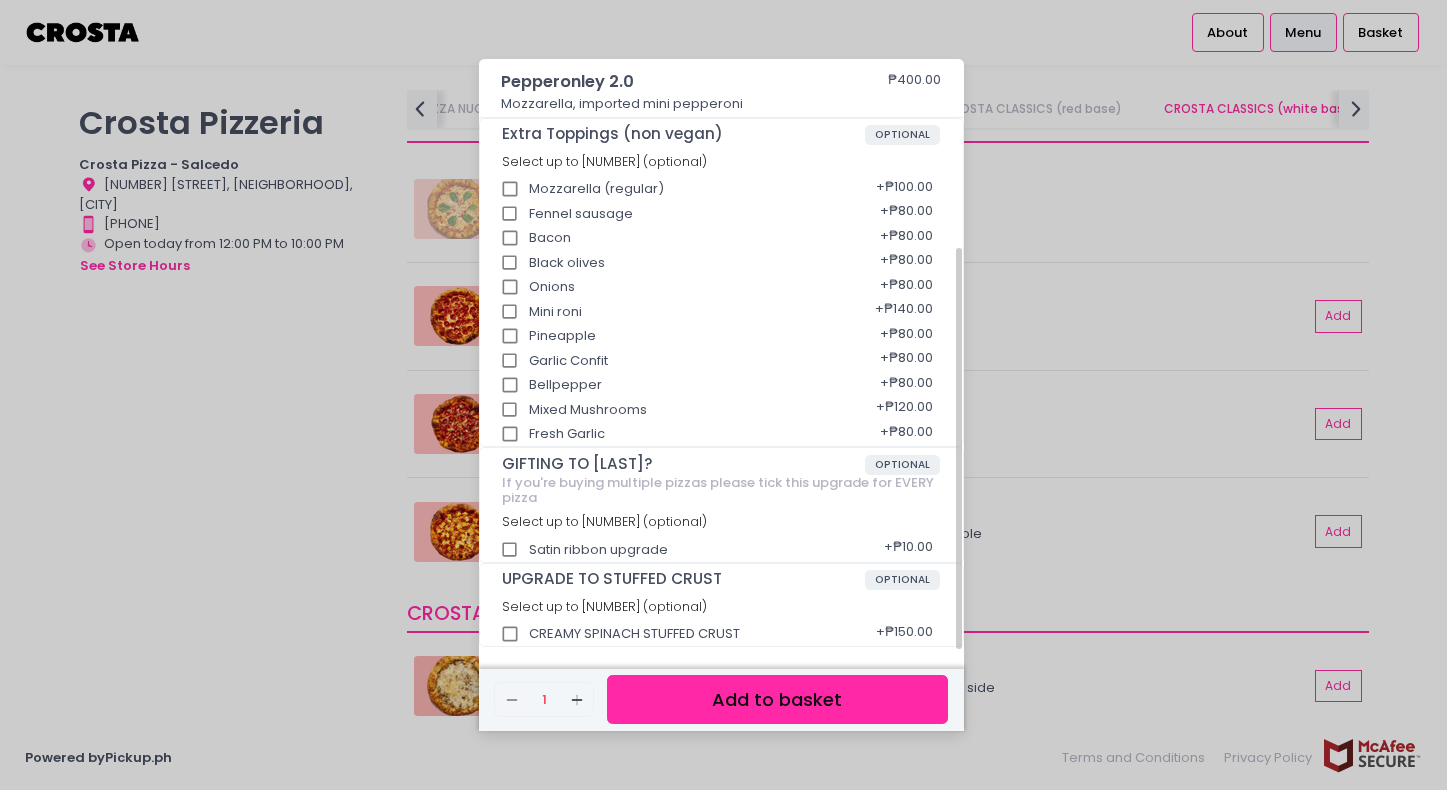 click on "CREAMY SPINACH STUFFED CRUST" at bounding box center [510, 634] 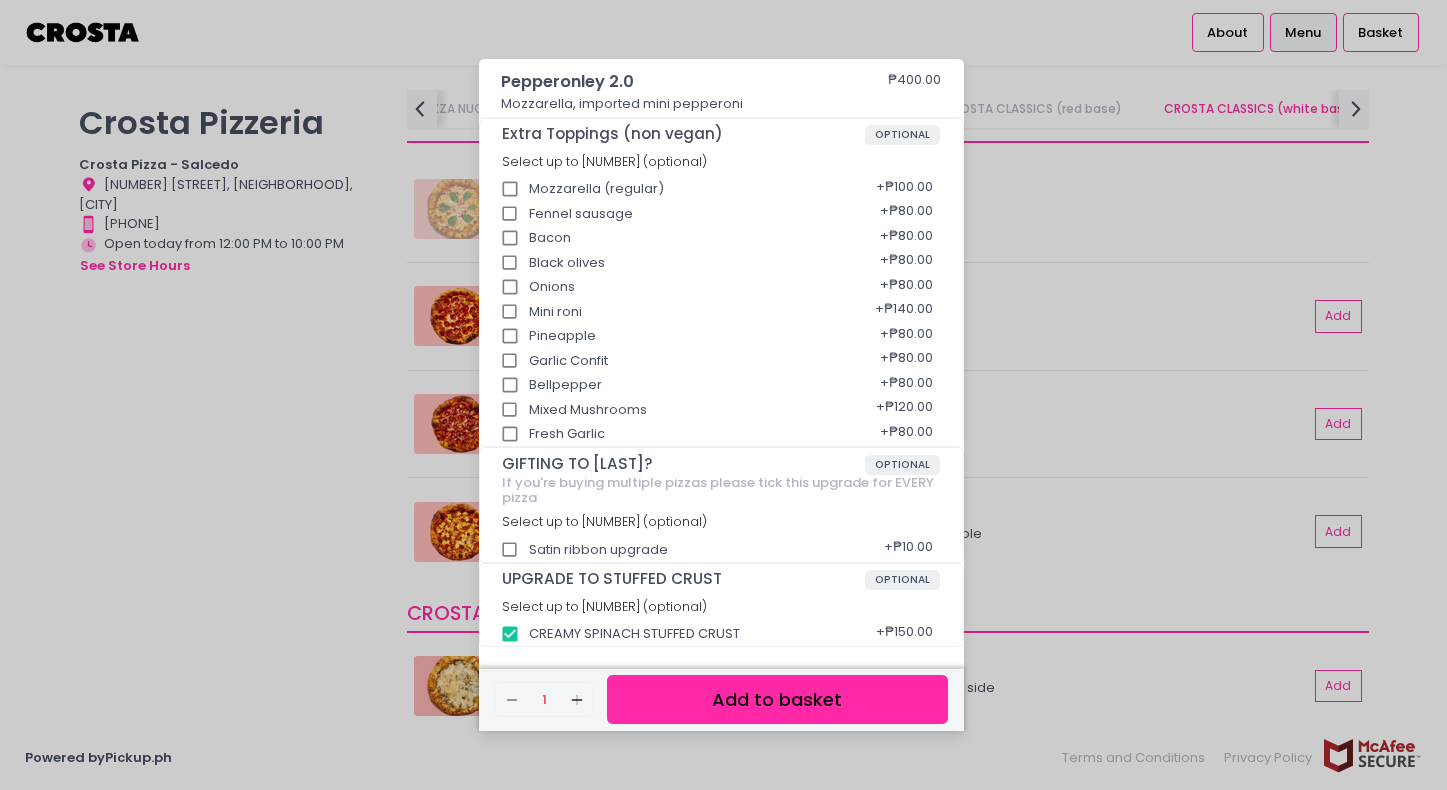 click on "Add to basket" at bounding box center (777, 699) 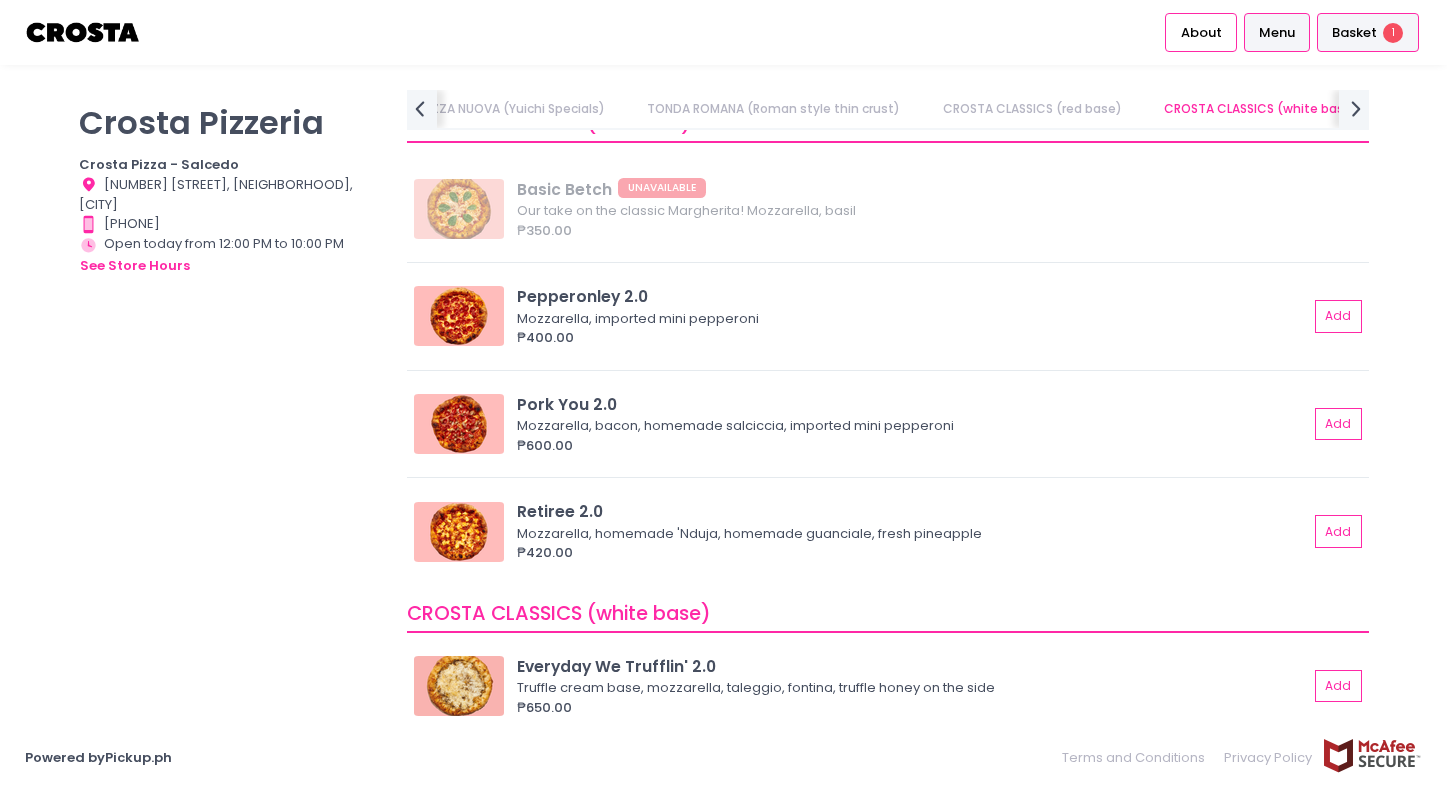 click on "Basket" at bounding box center [1354, 33] 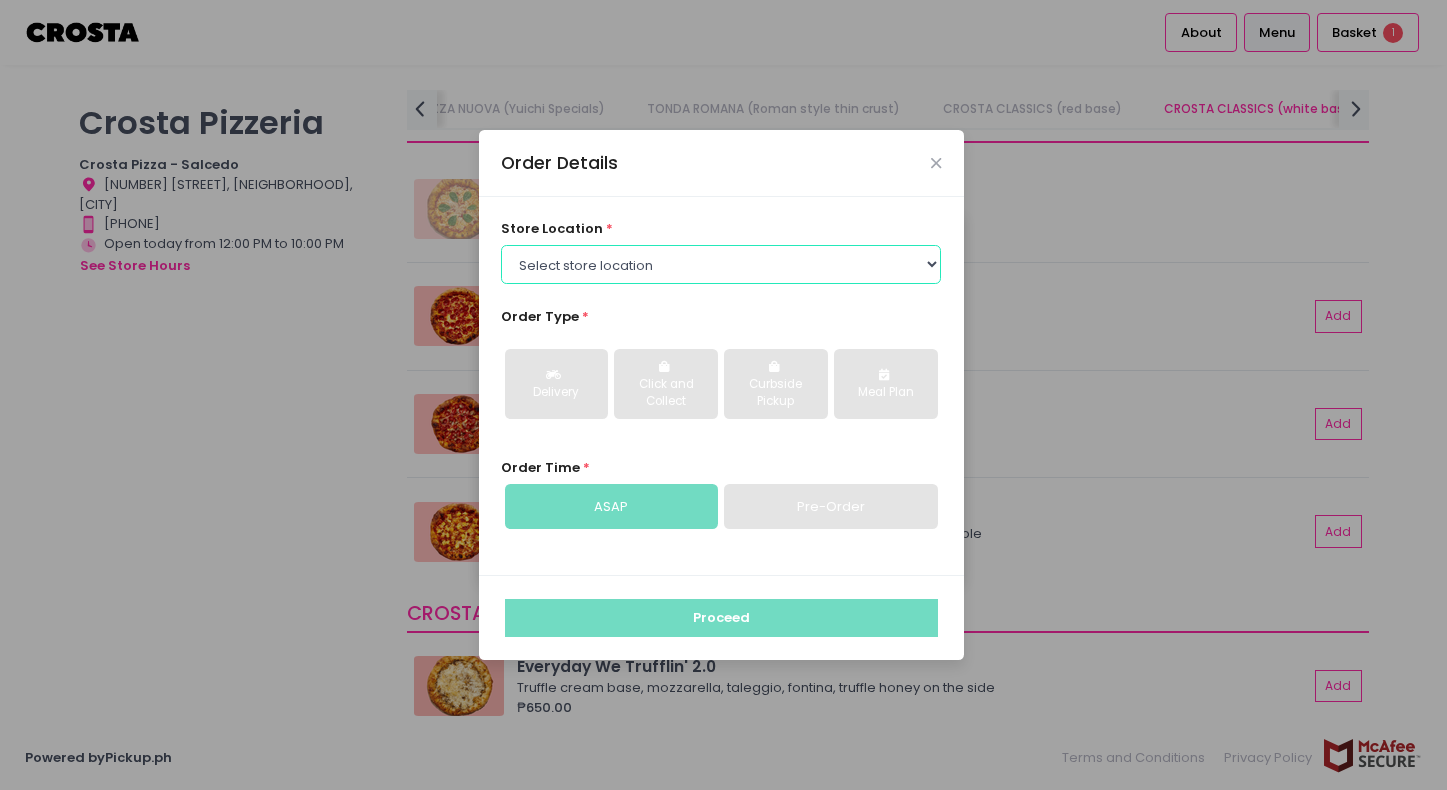 select on "[ID]" 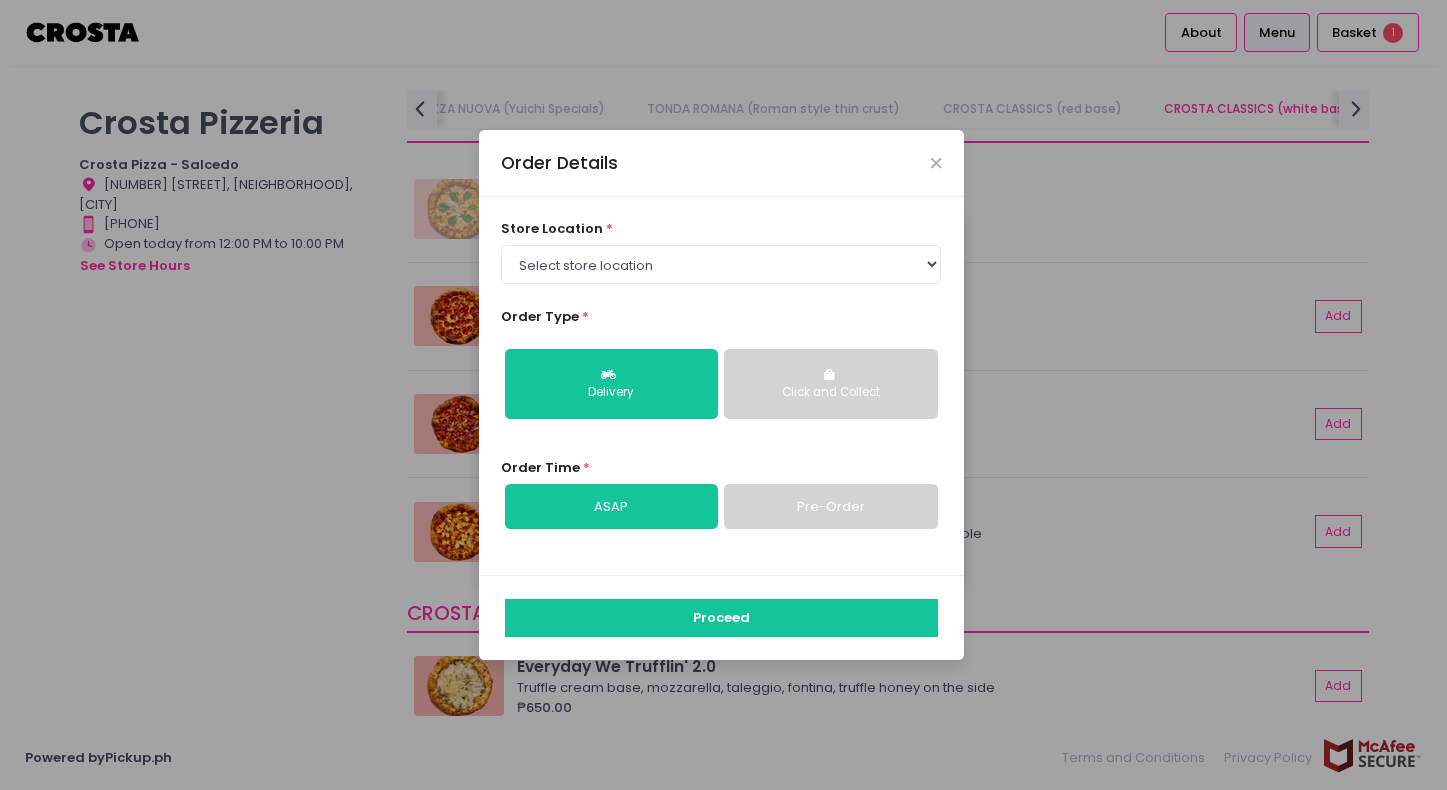 click on "Click and Collect" at bounding box center (830, 384) 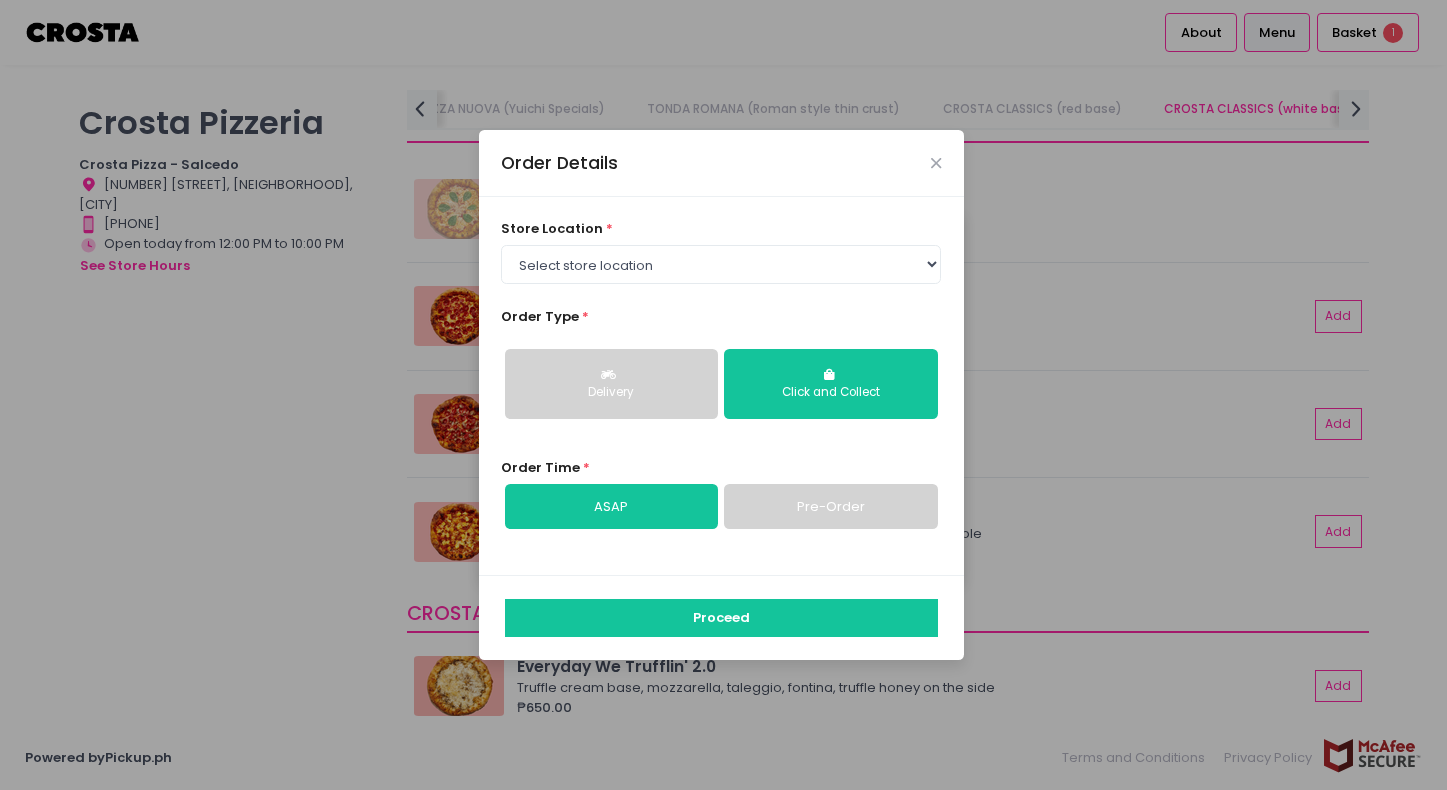 click on "Pre-Order" at bounding box center [830, 507] 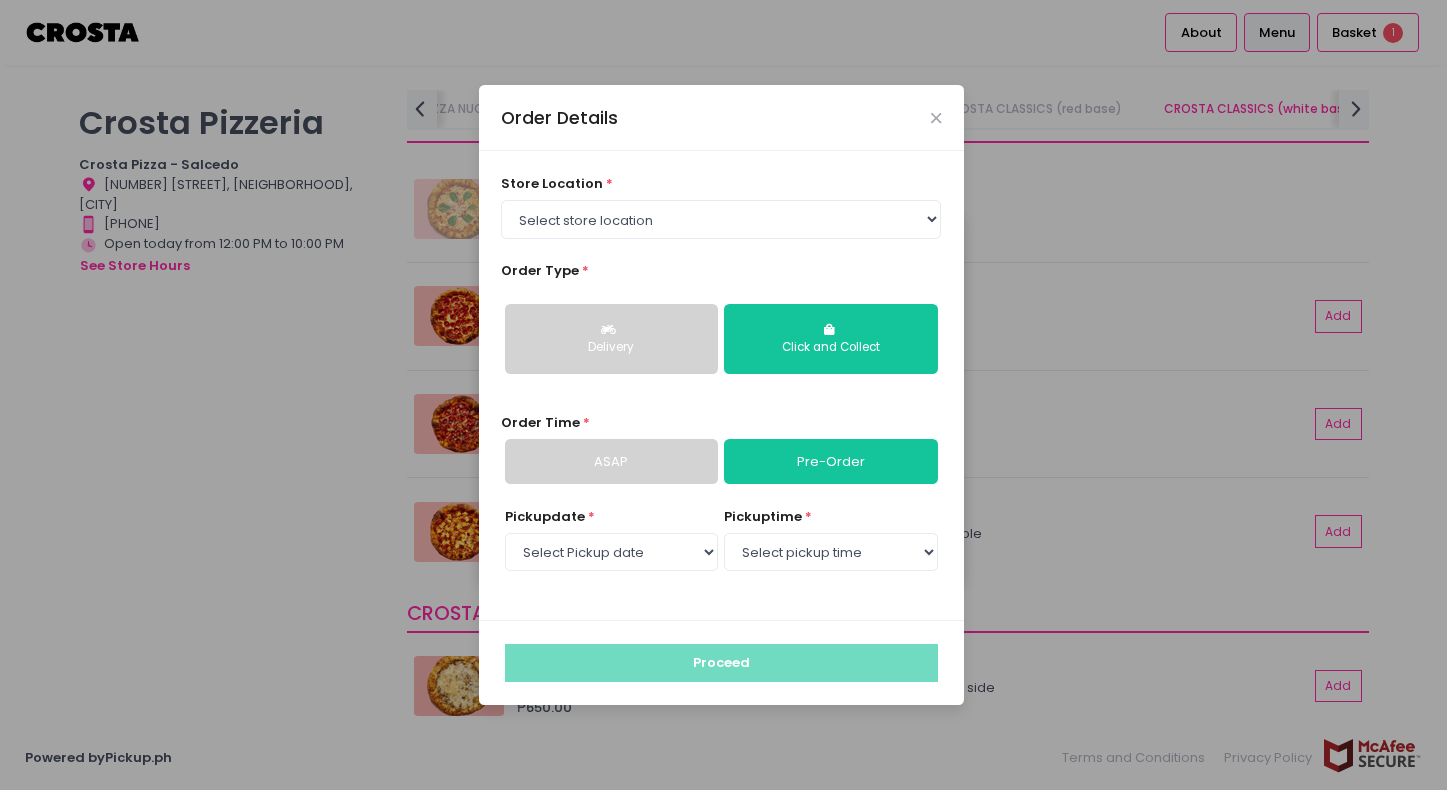 scroll, scrollTop: 0, scrollLeft: 0, axis: both 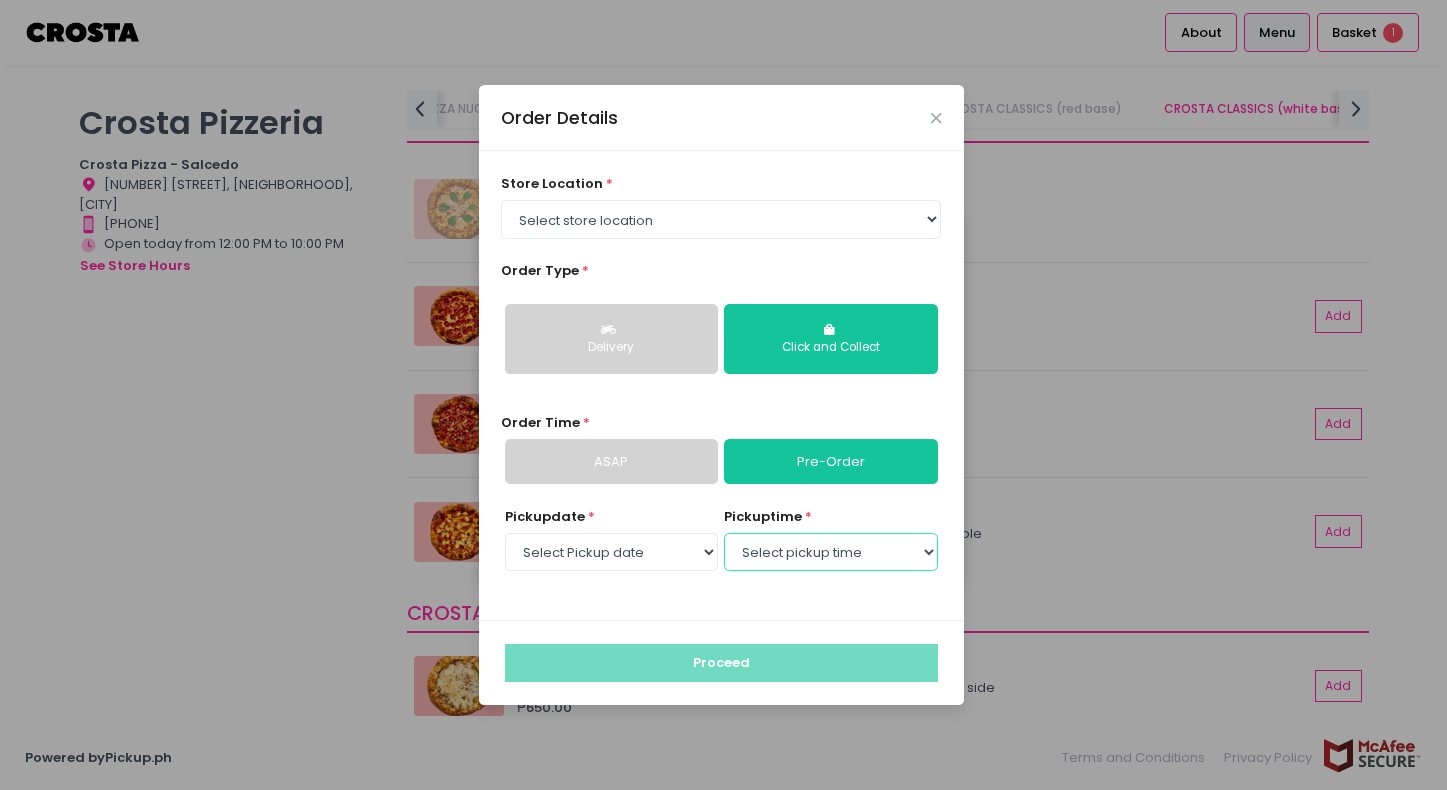 select on "[TIME]" 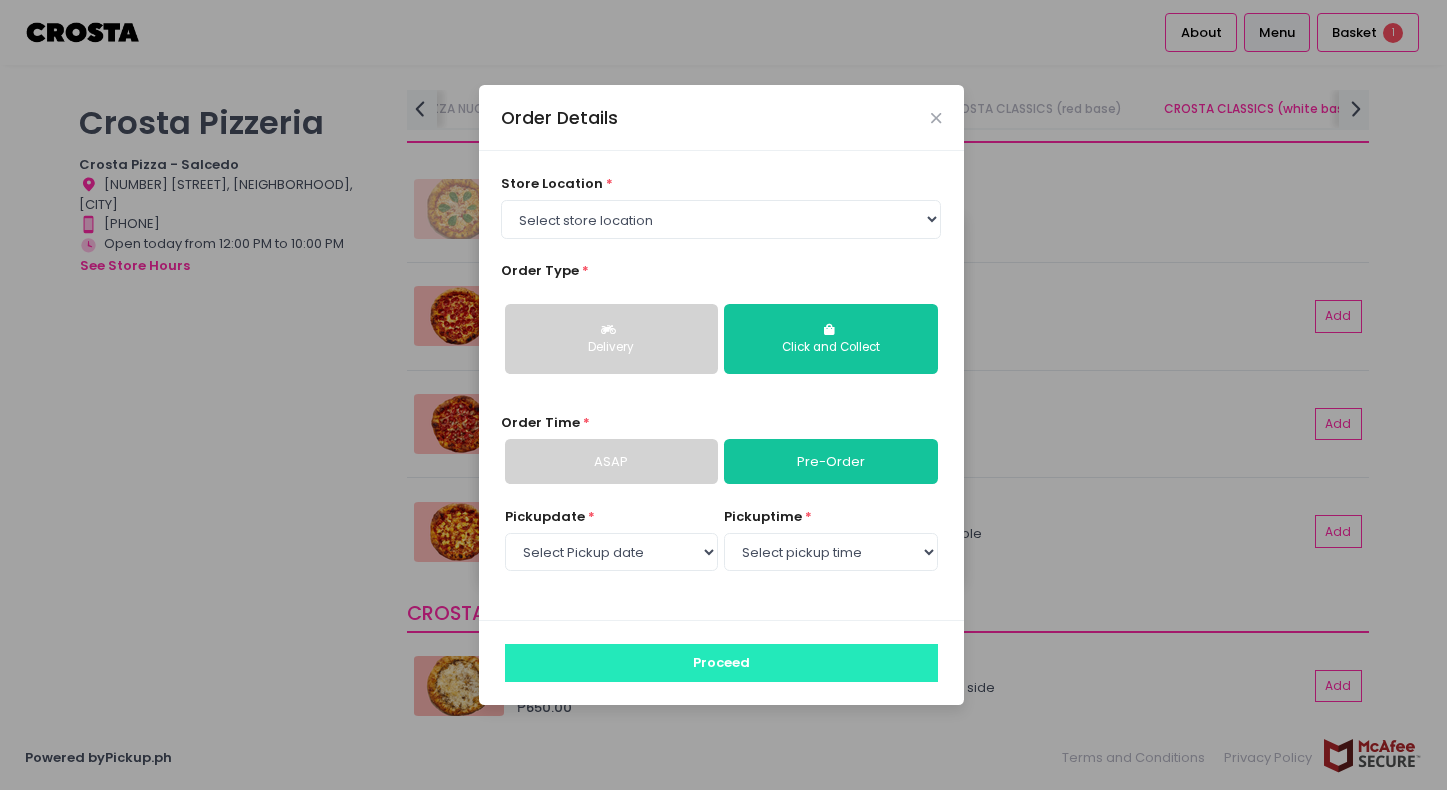 click on "Proceed" at bounding box center (721, 663) 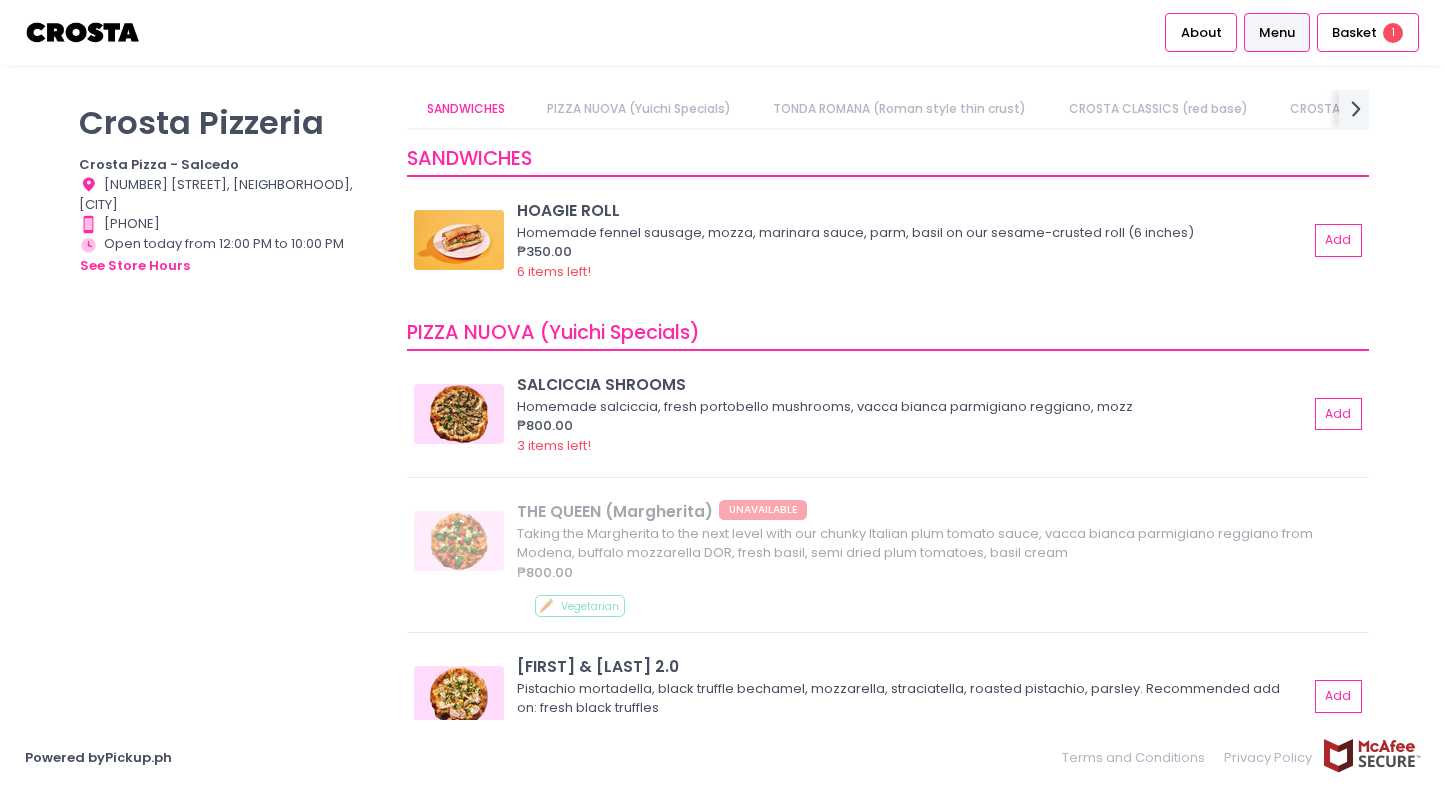 scroll, scrollTop: 9, scrollLeft: 0, axis: vertical 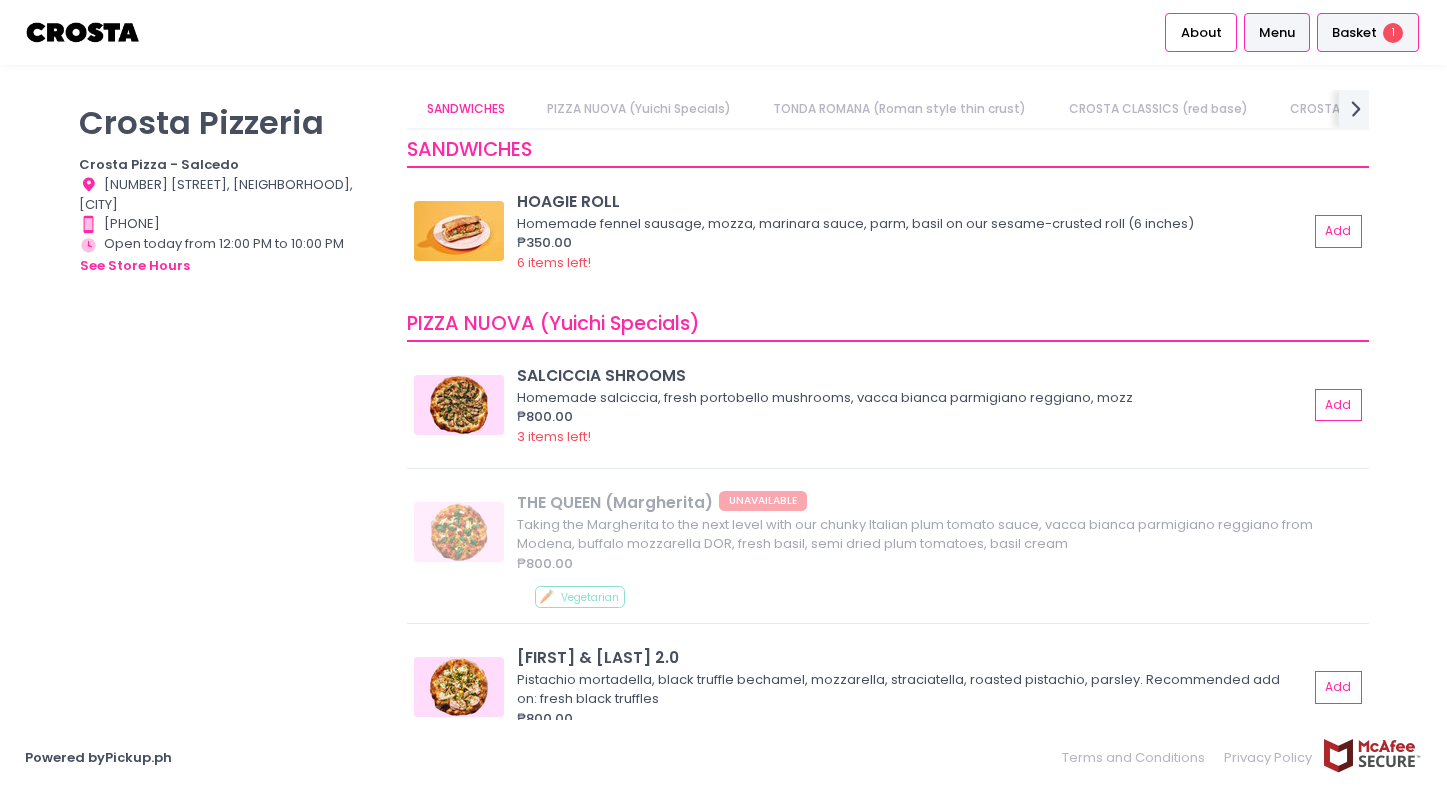 click on "Basket" at bounding box center [1354, 33] 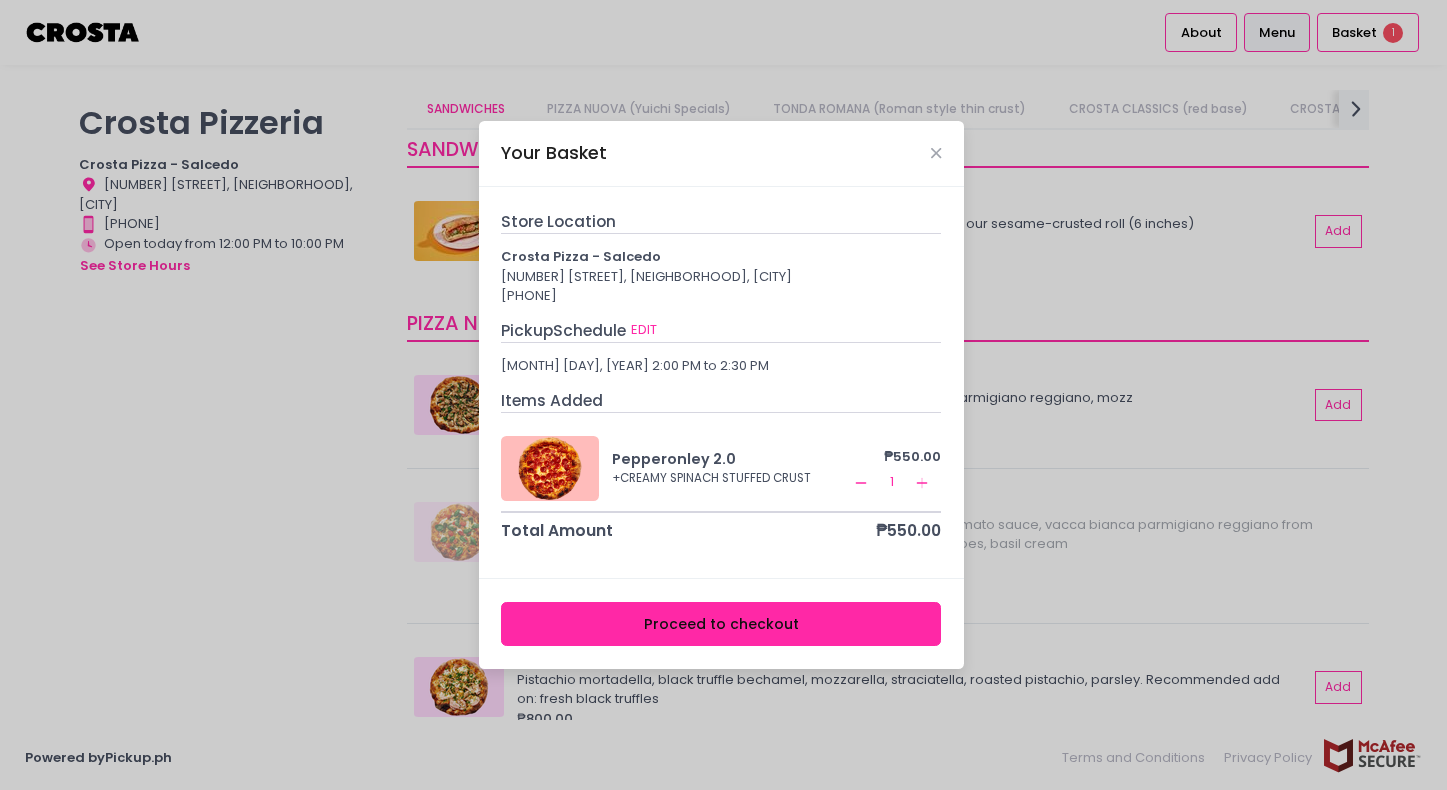 scroll, scrollTop: 0, scrollLeft: 0, axis: both 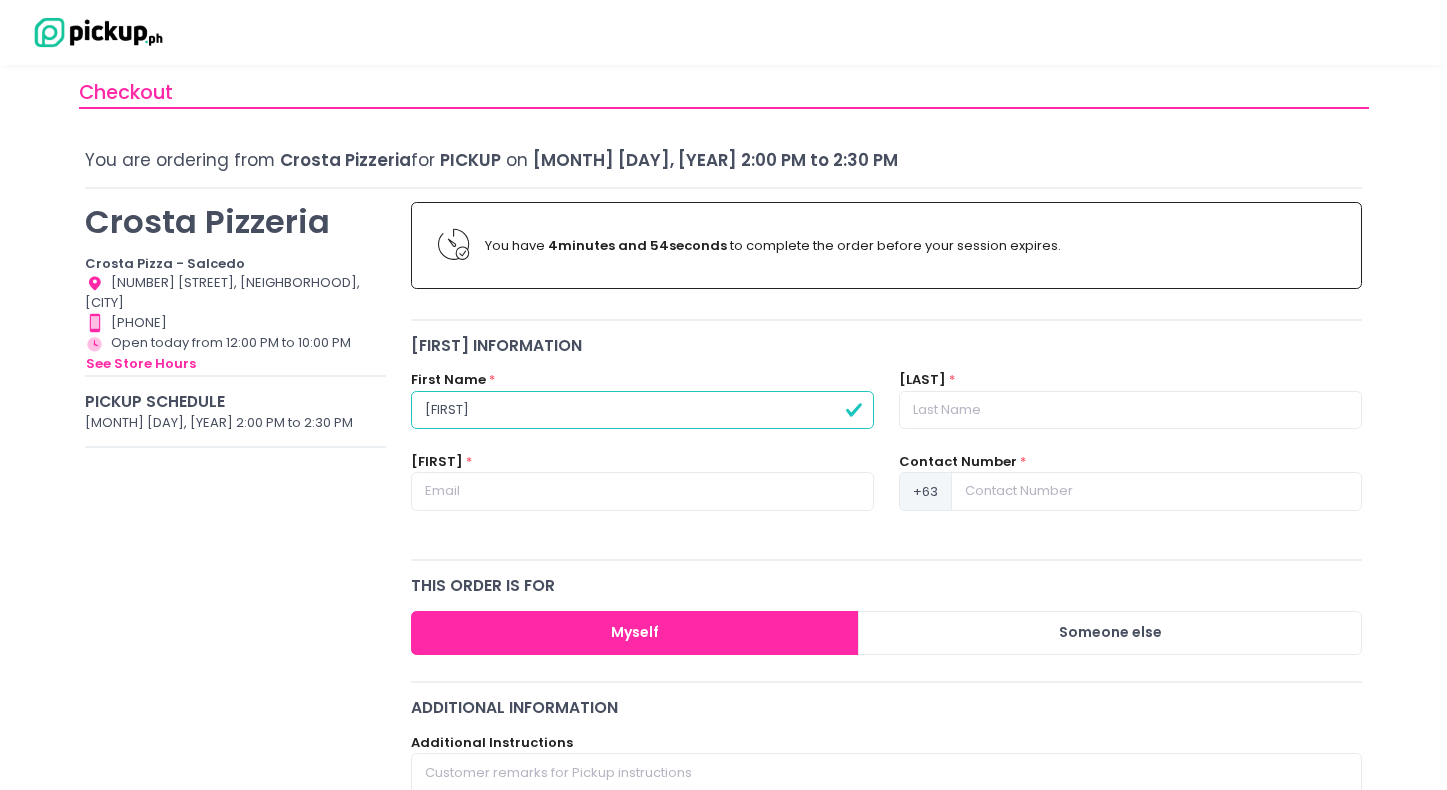 type on "[FIRST]" 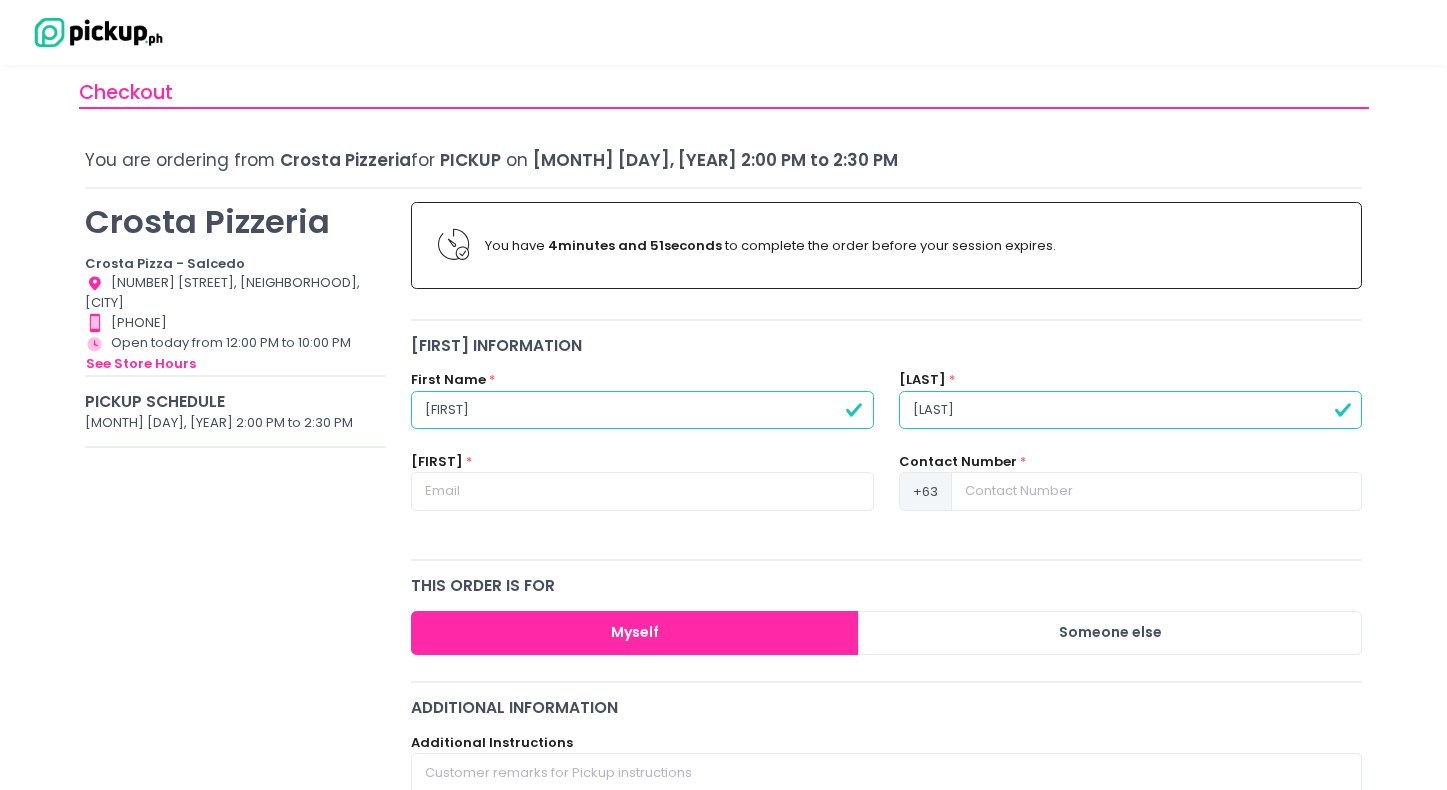 type on "[LAST]" 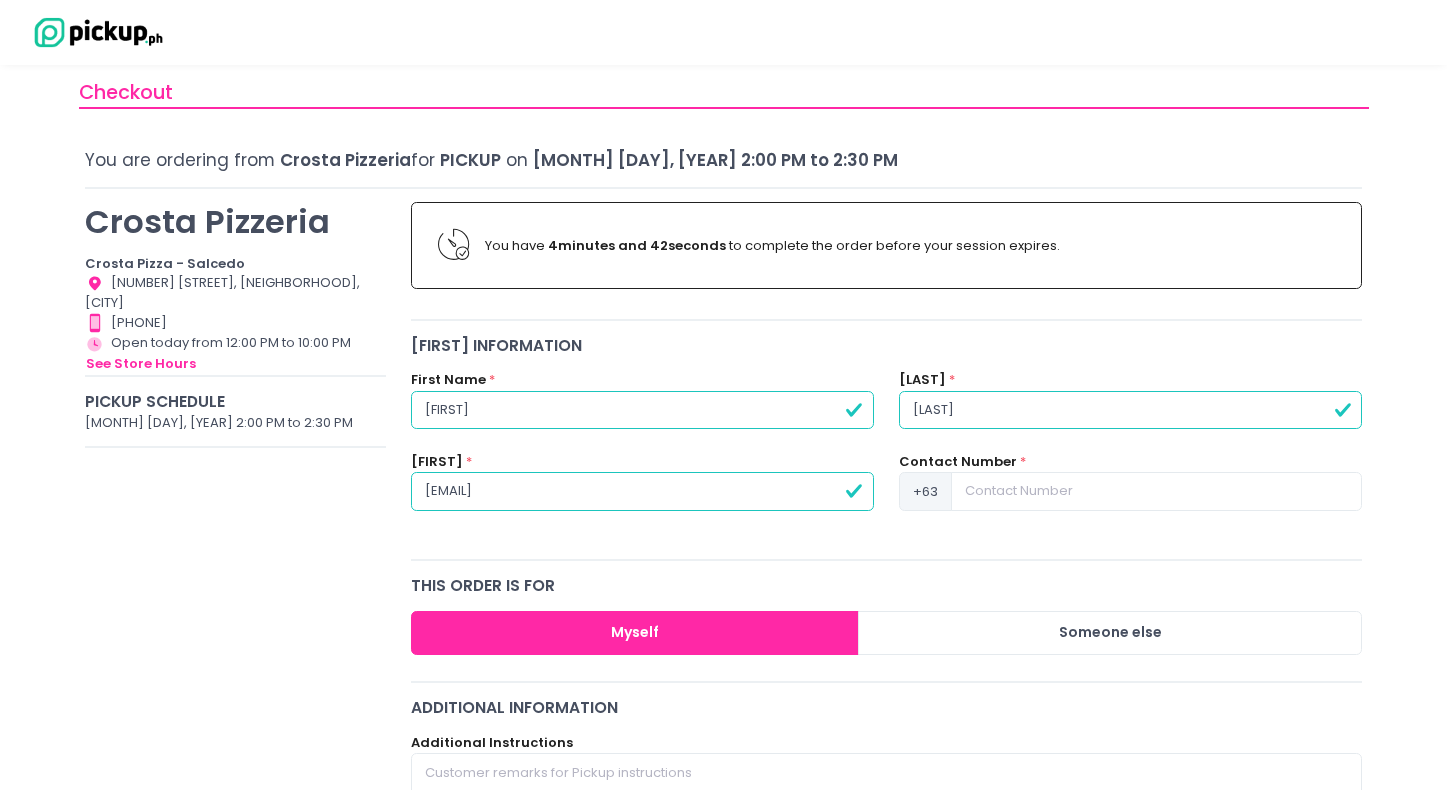 type on "[EMAIL]" 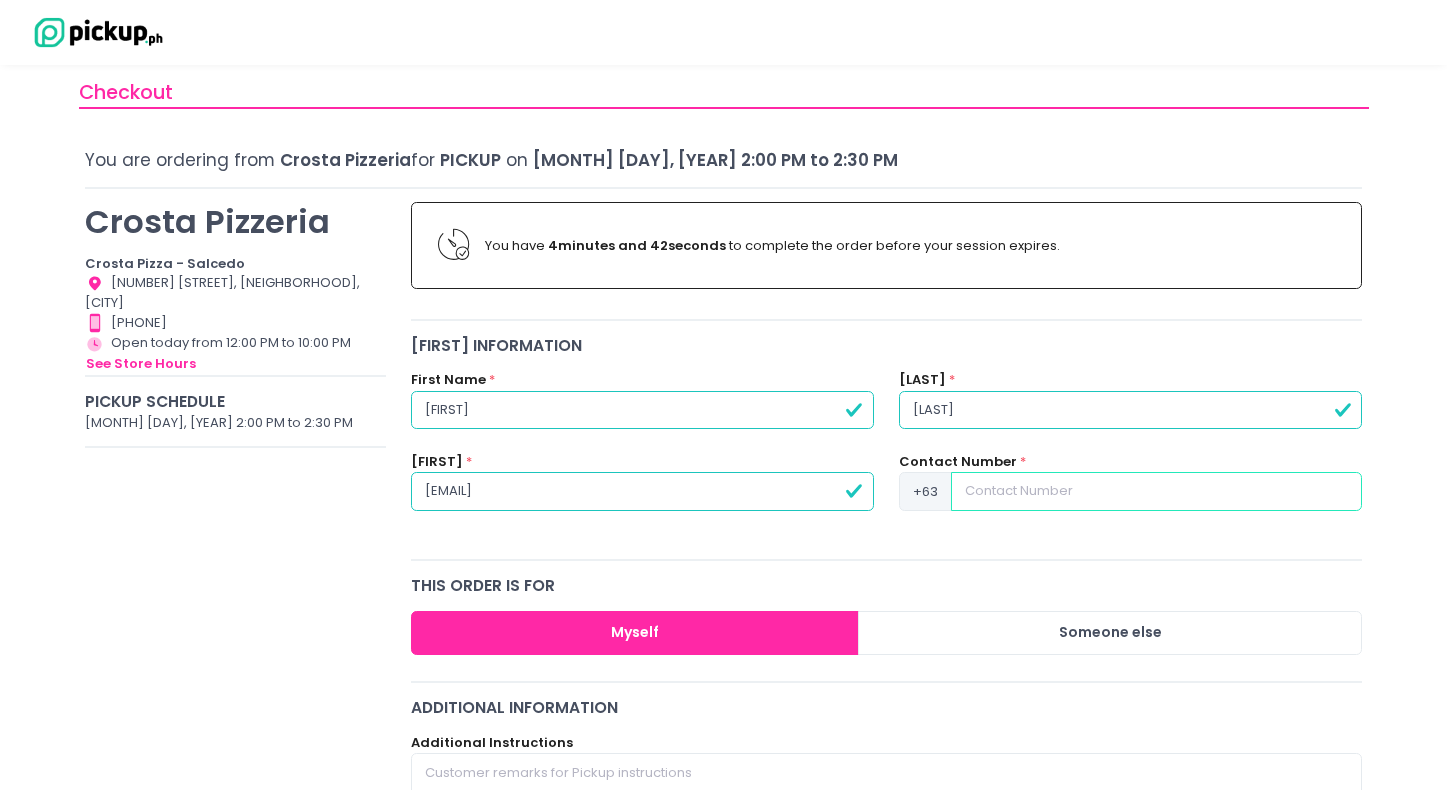 click at bounding box center [1156, 491] 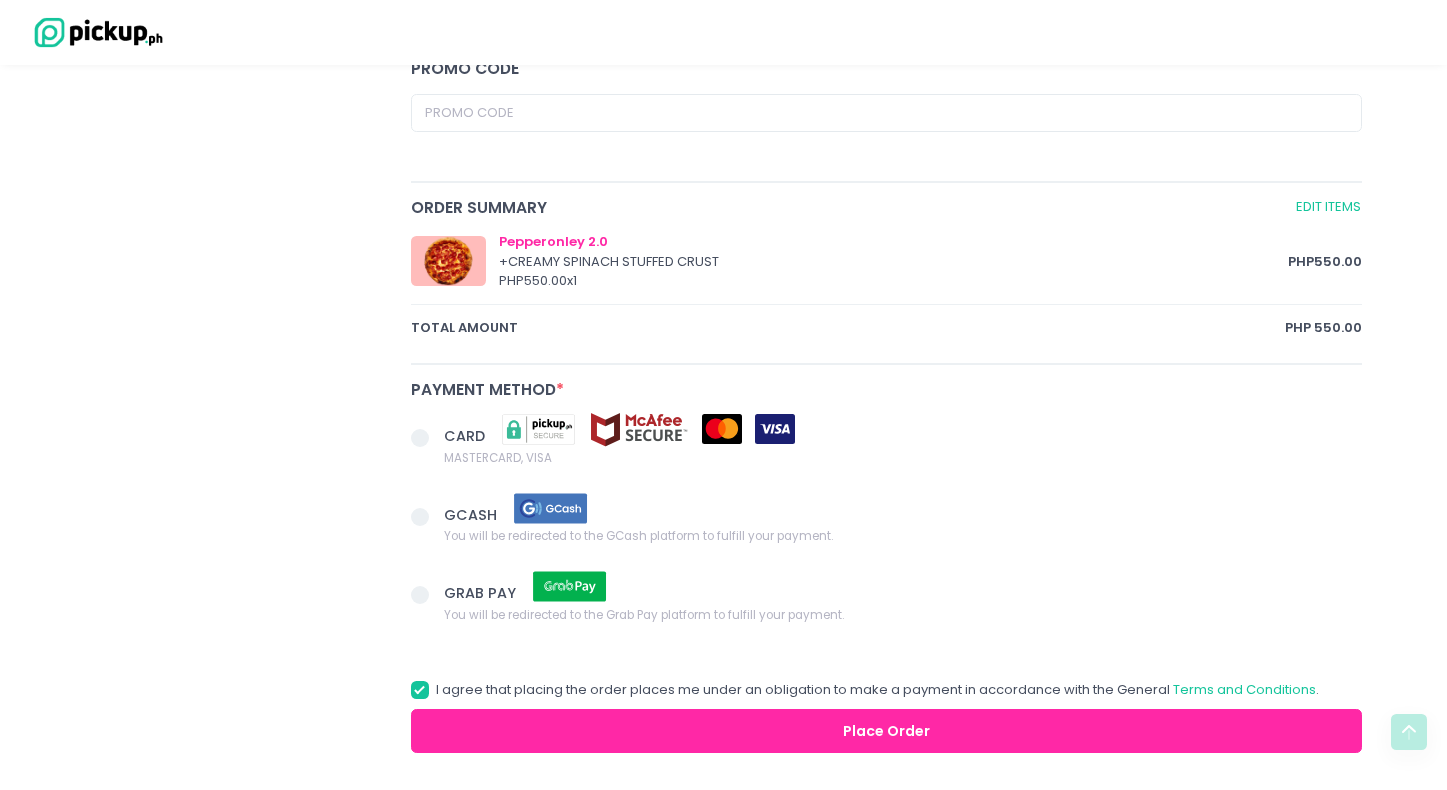 scroll, scrollTop: 932, scrollLeft: 0, axis: vertical 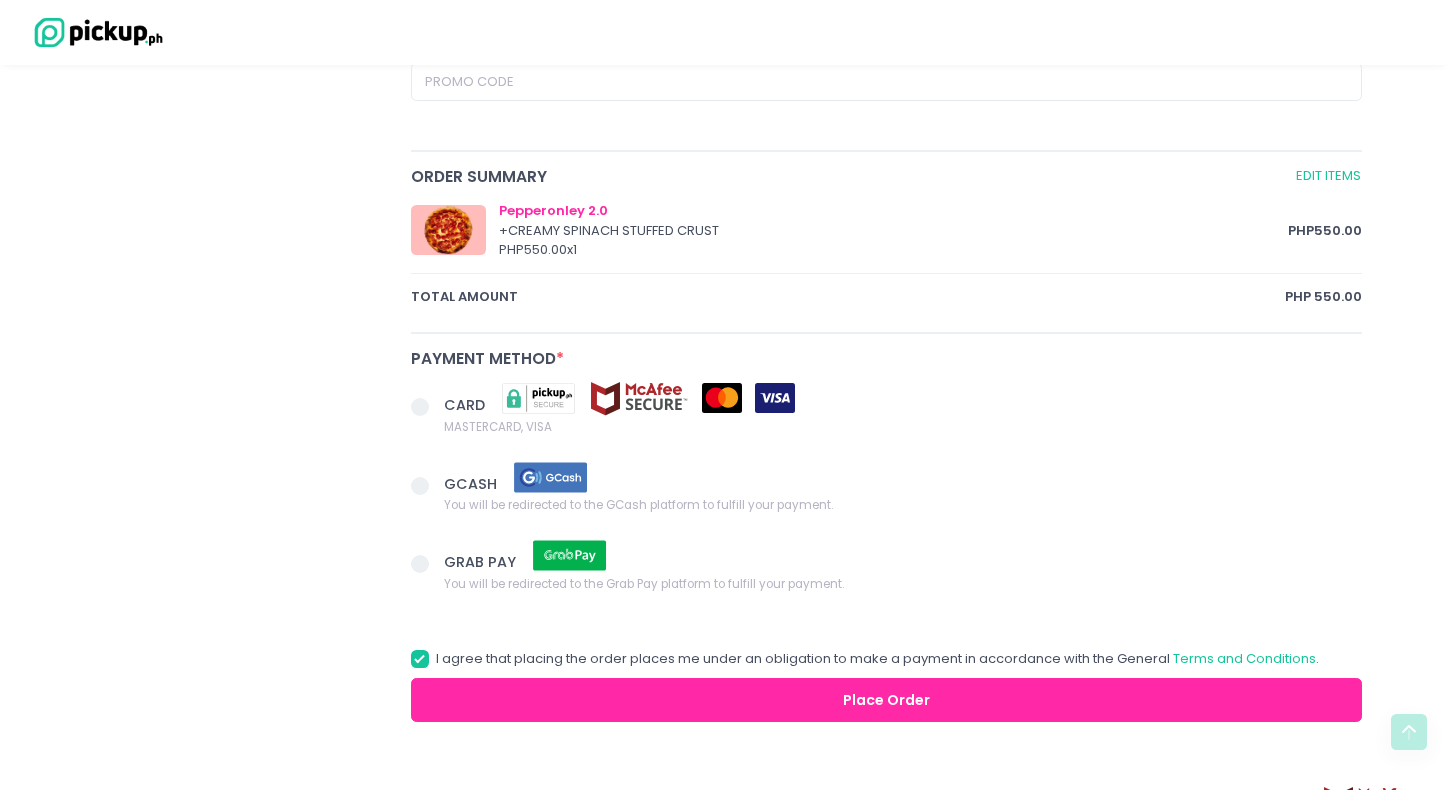 type on "[PHONE]" 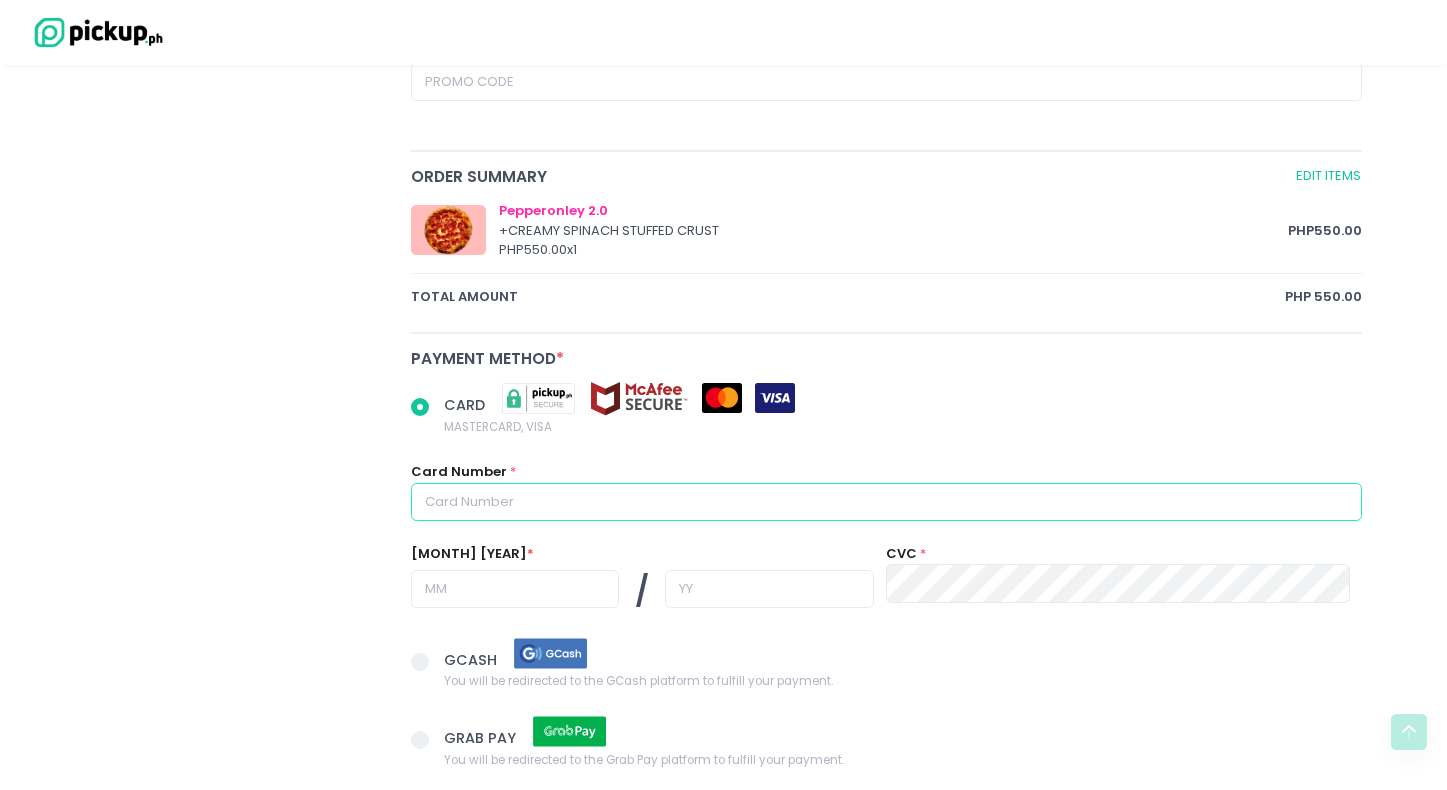 click at bounding box center (887, 502) 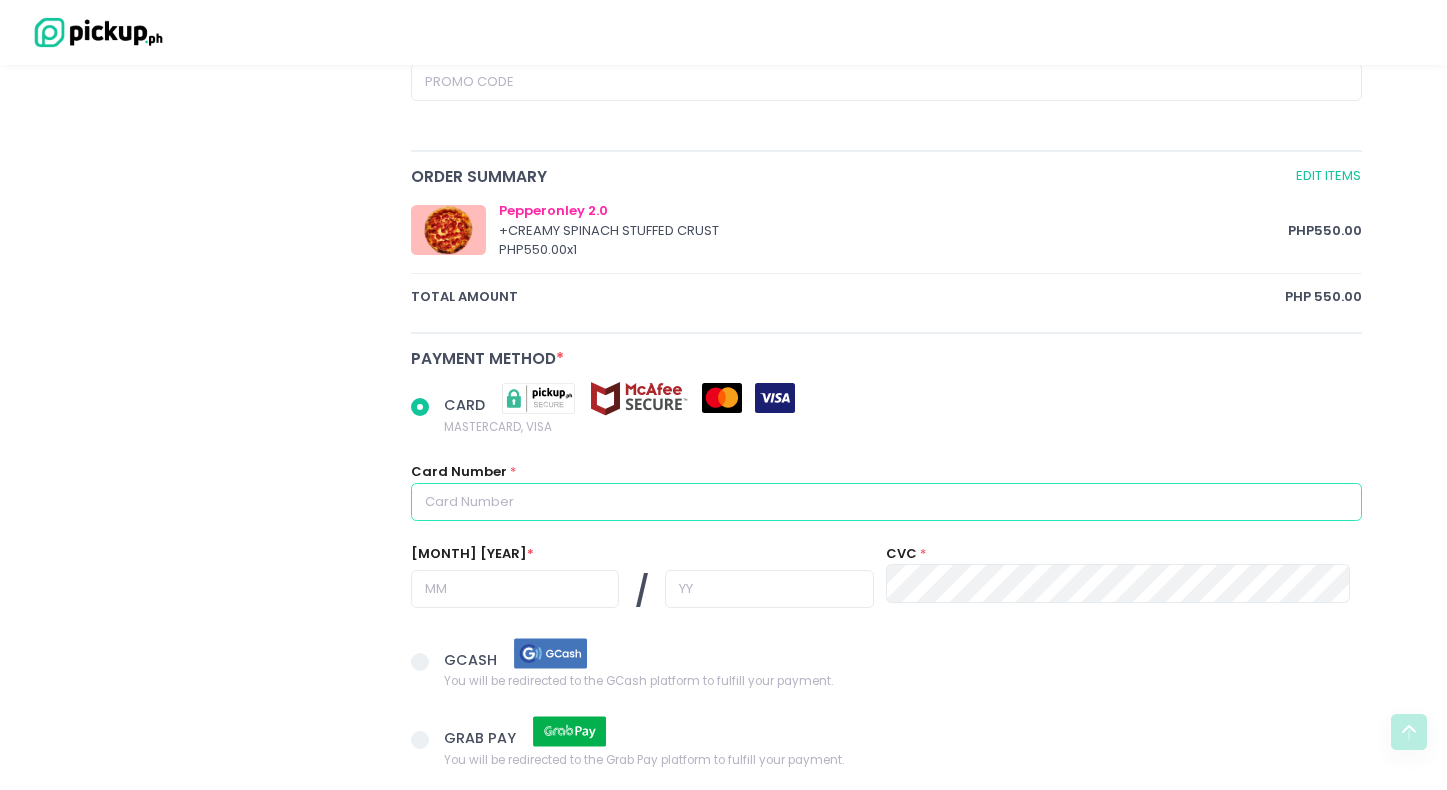 type on "4" 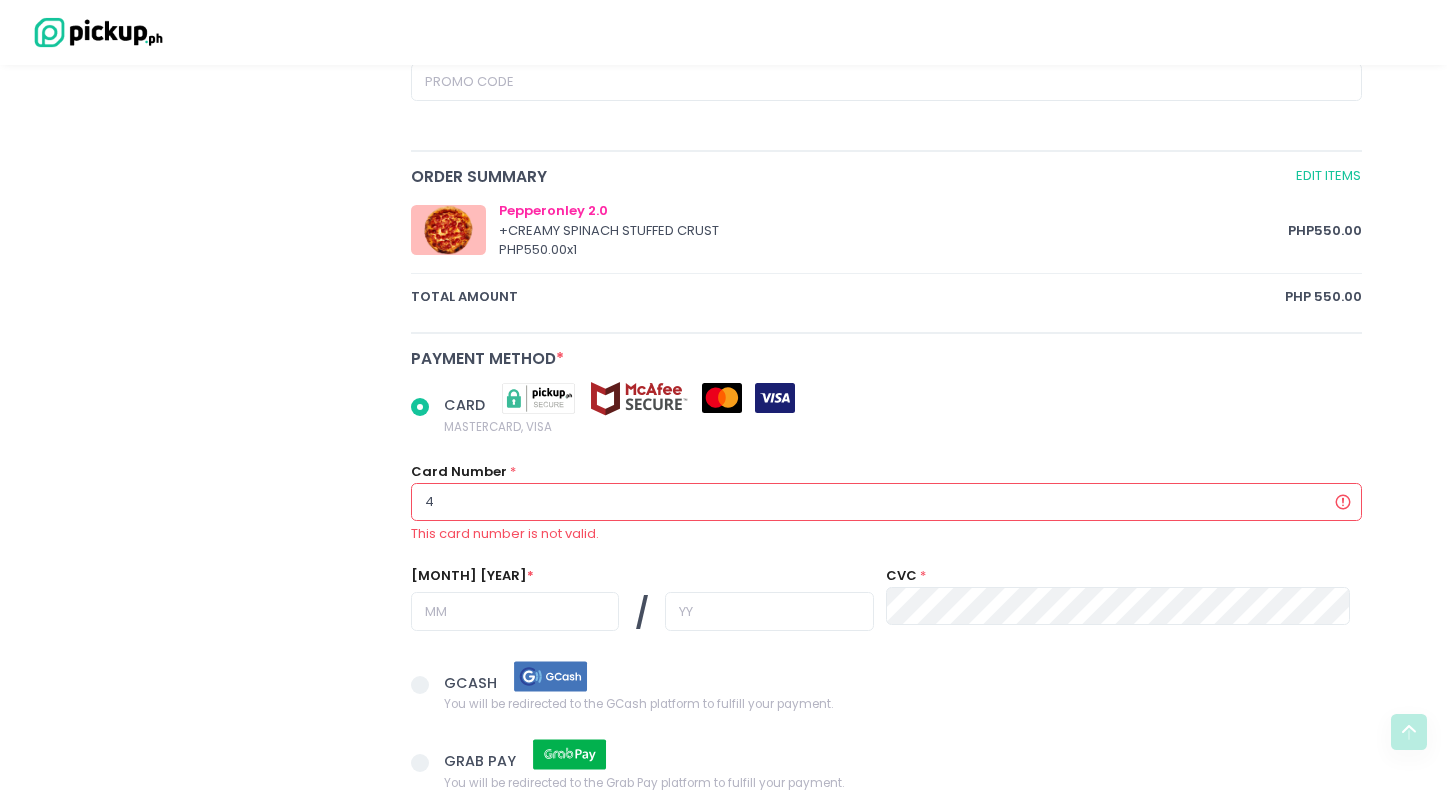 radio on "true" 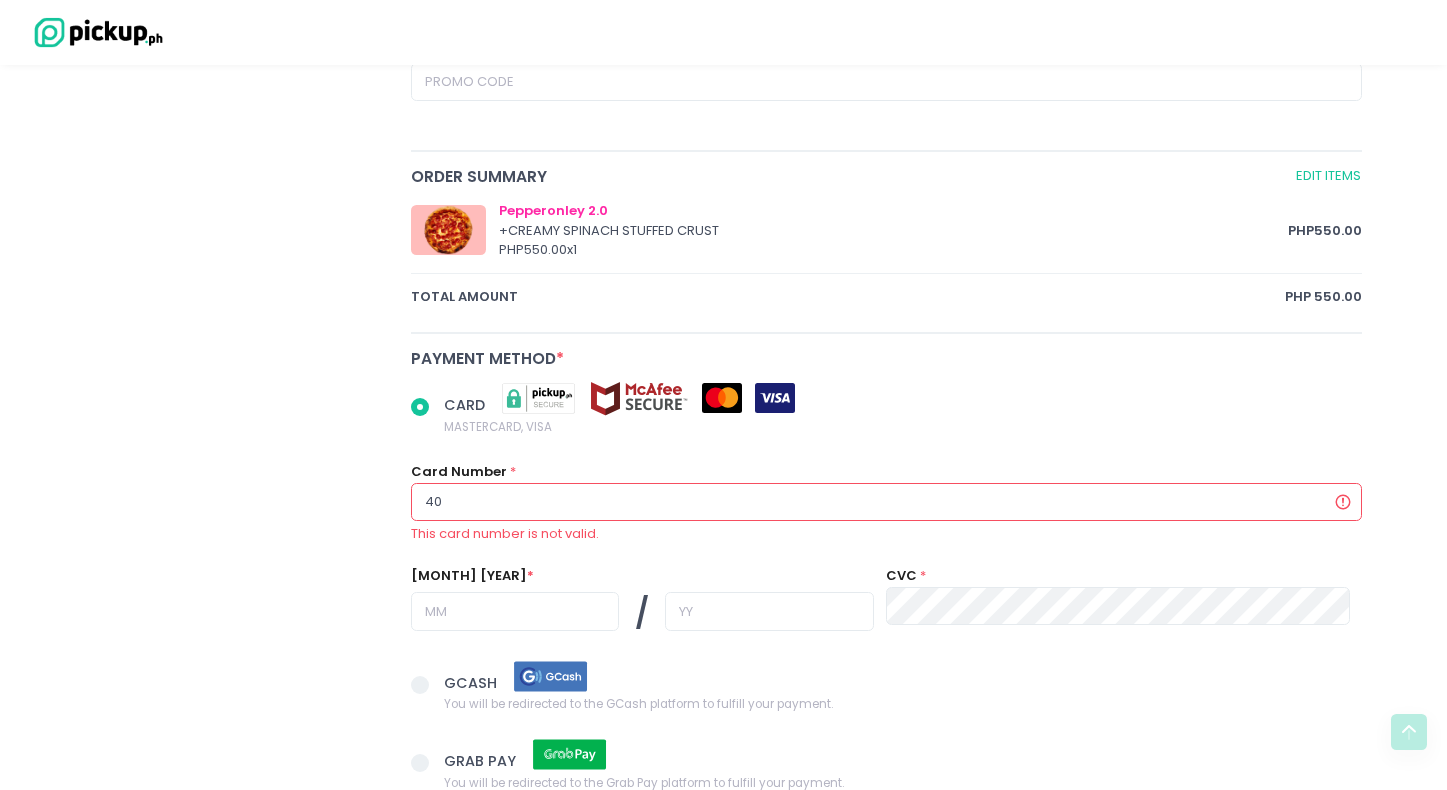 radio on "true" 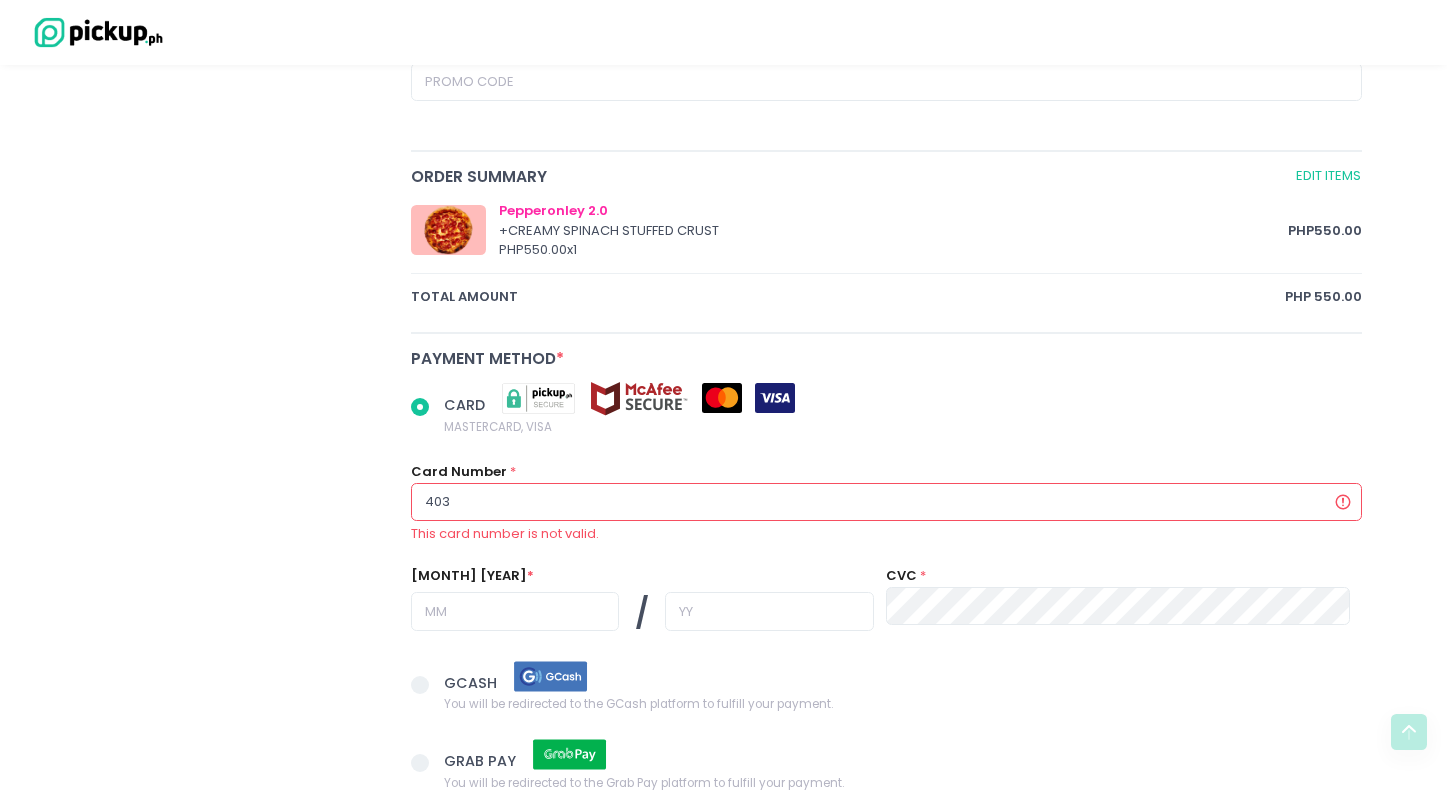 radio on "true" 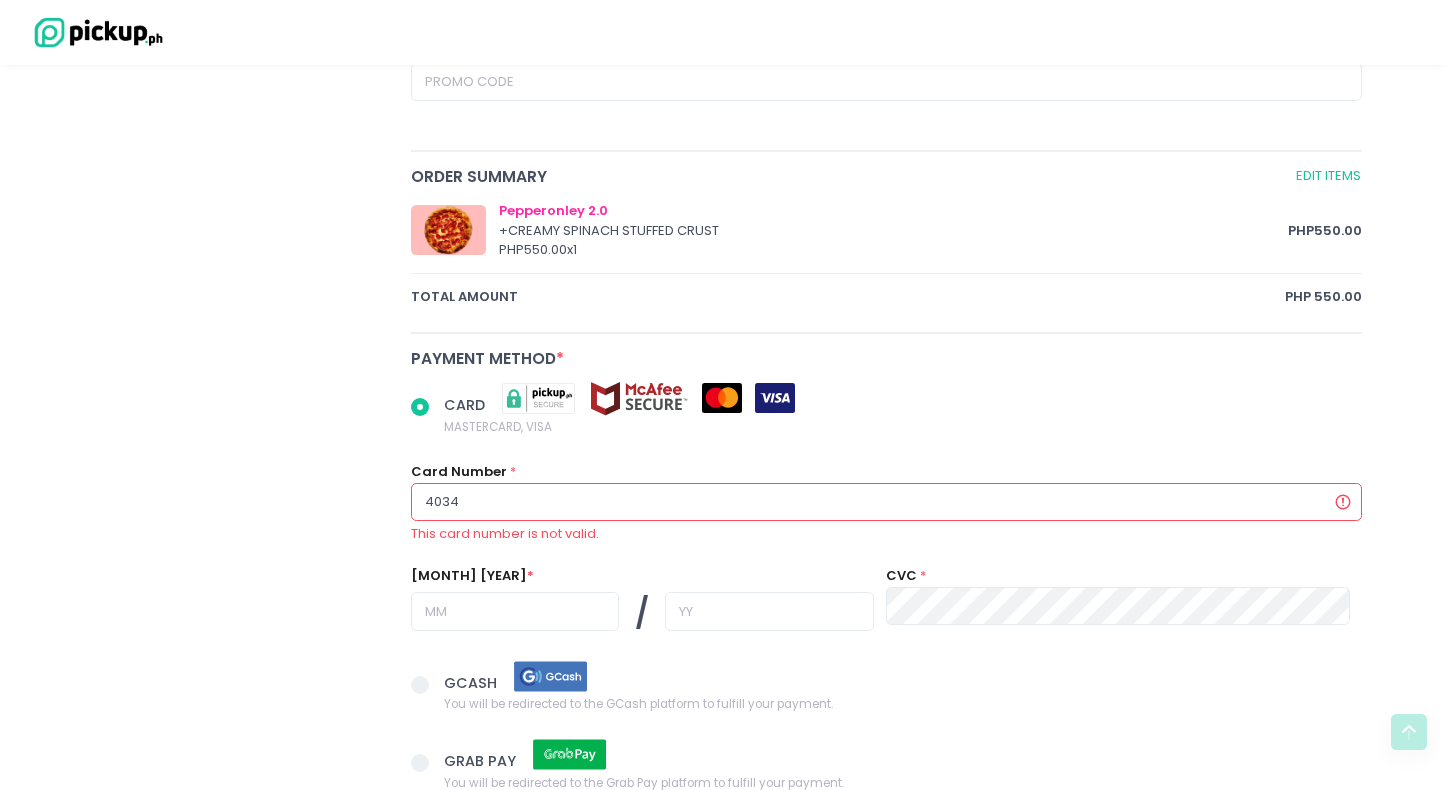 radio on "true" 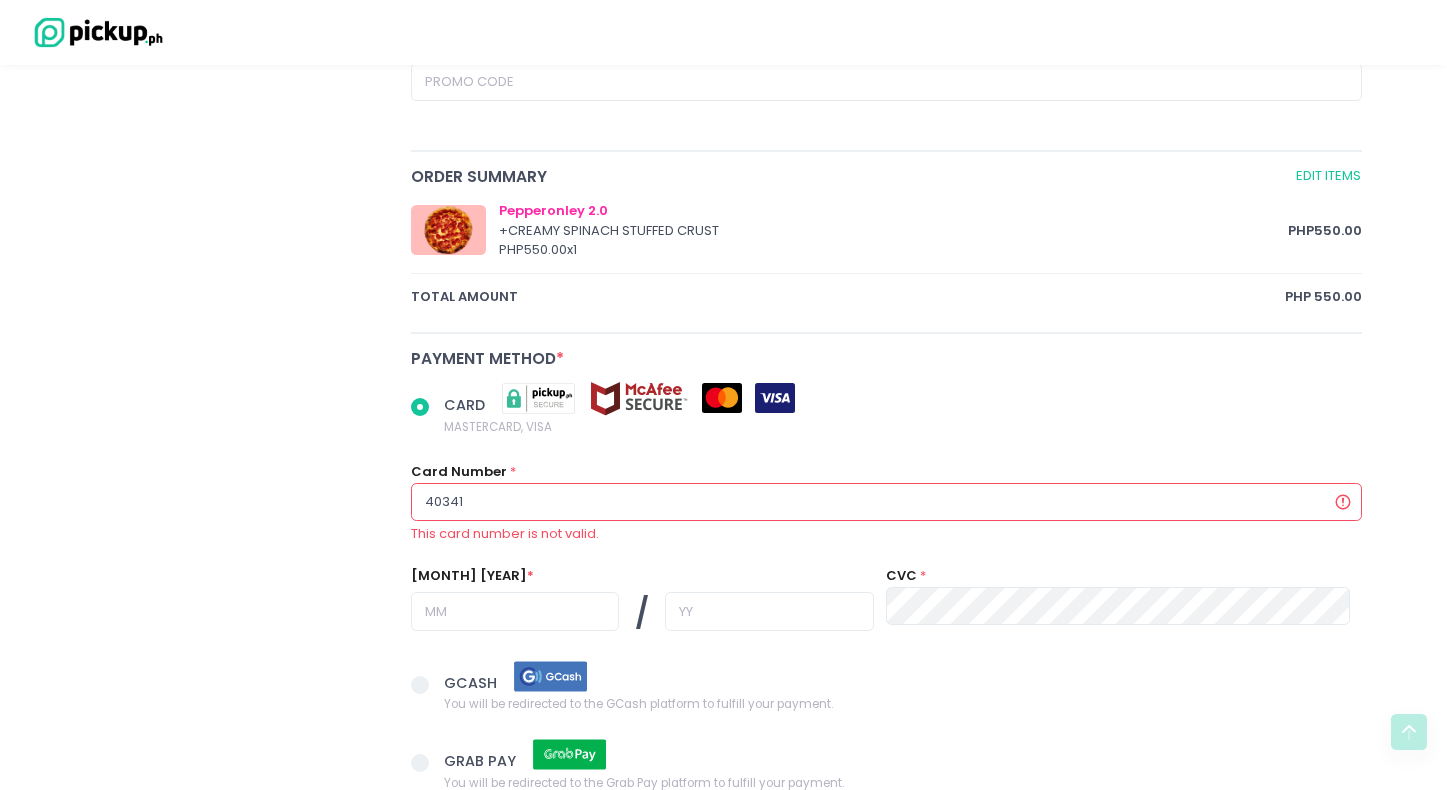 radio on "true" 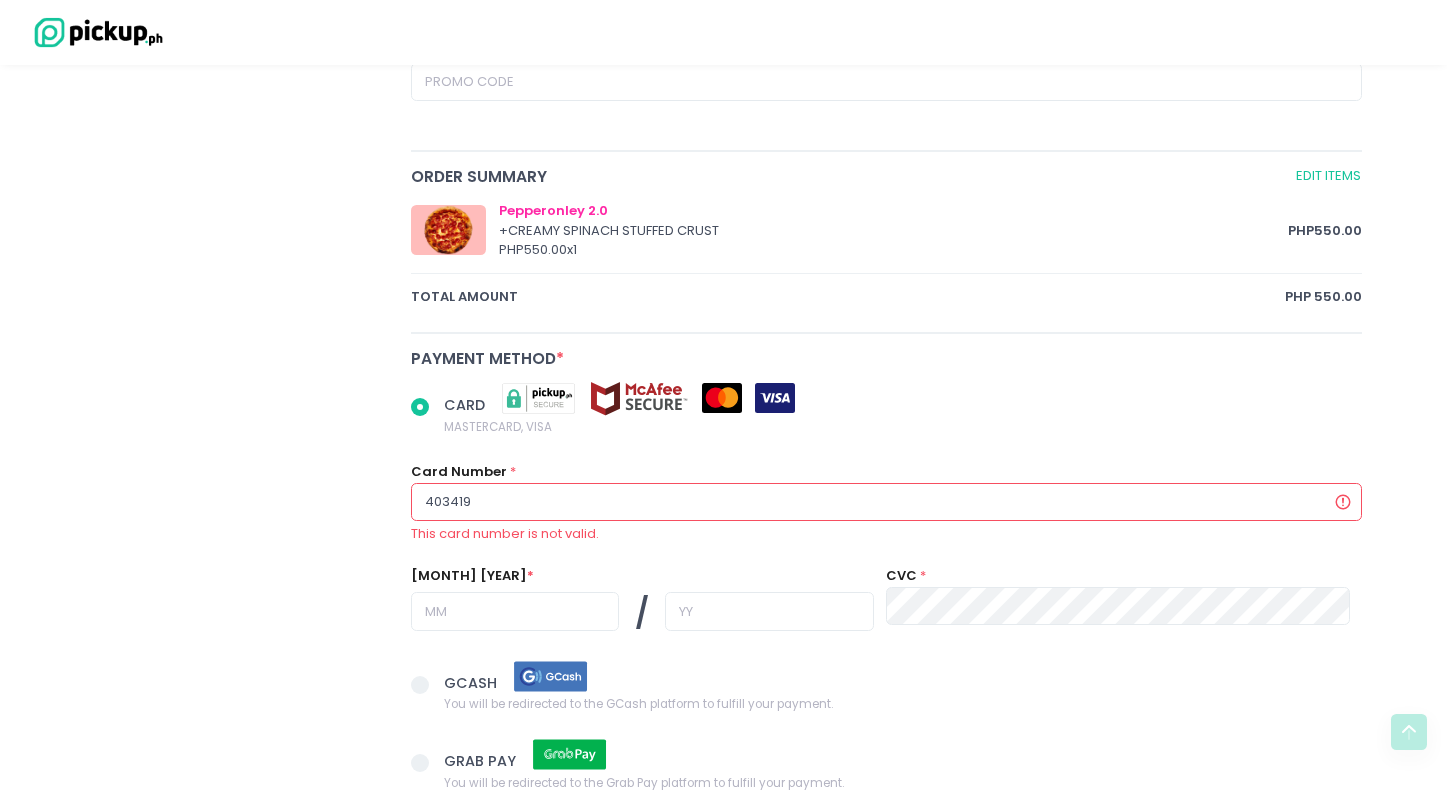 radio on "true" 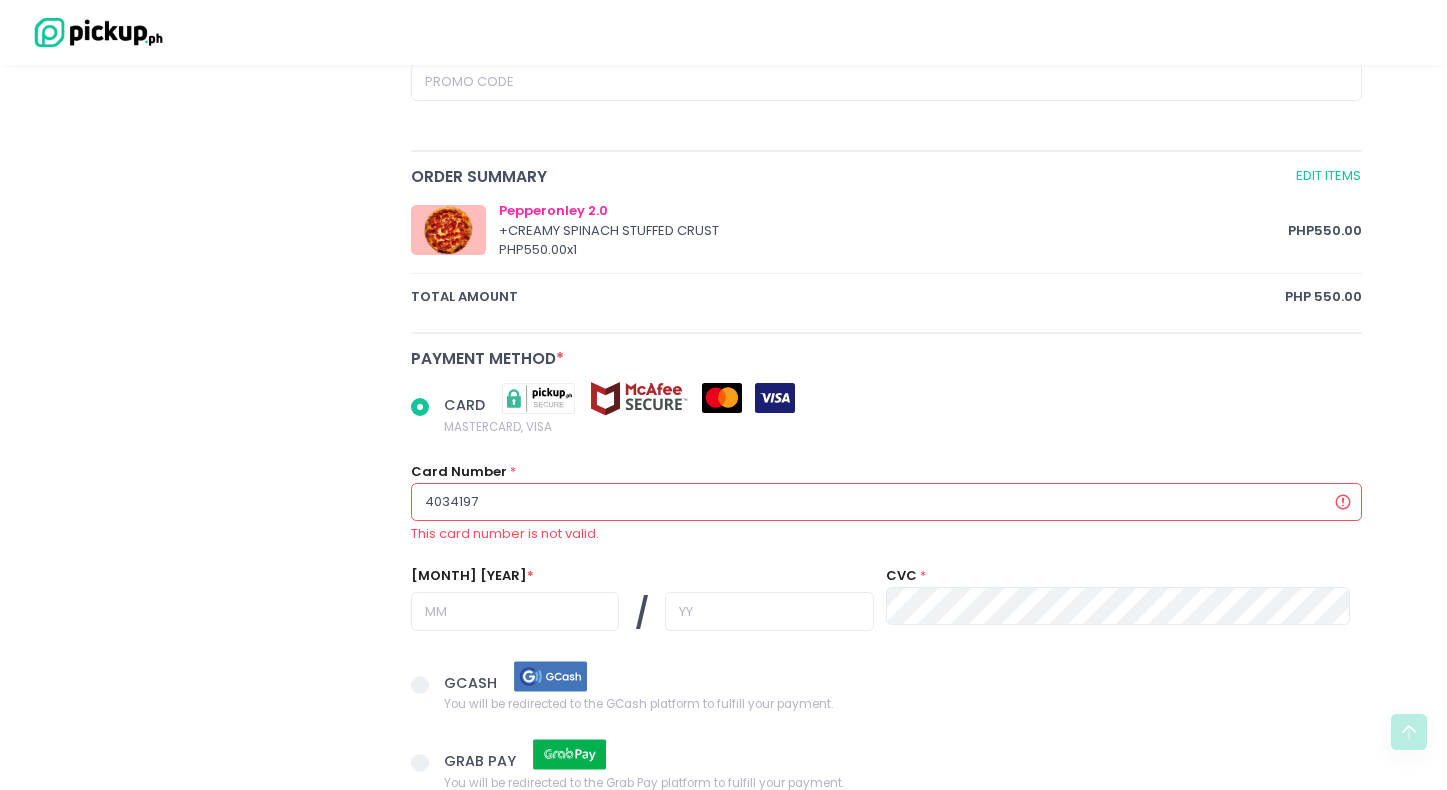 radio on "true" 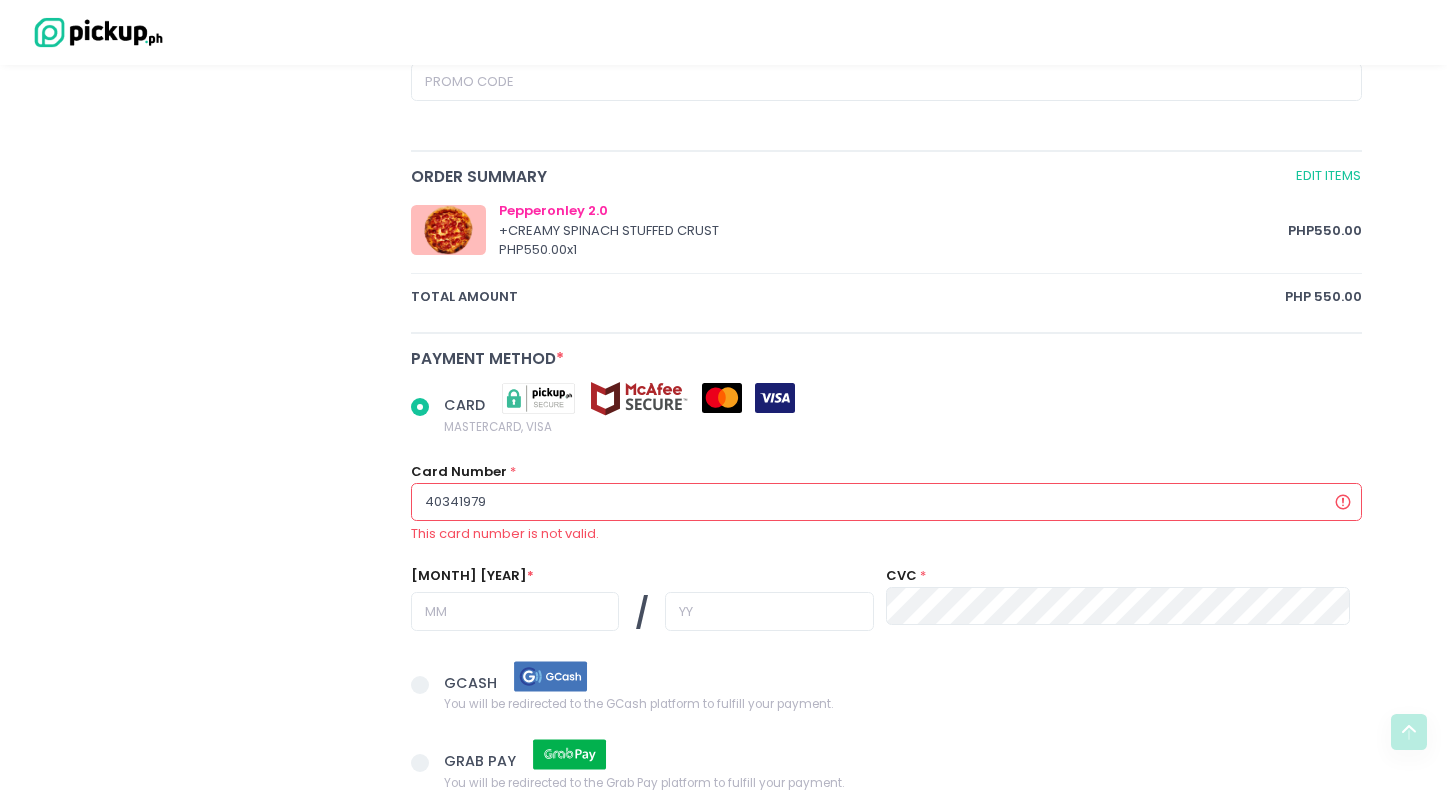 radio on "true" 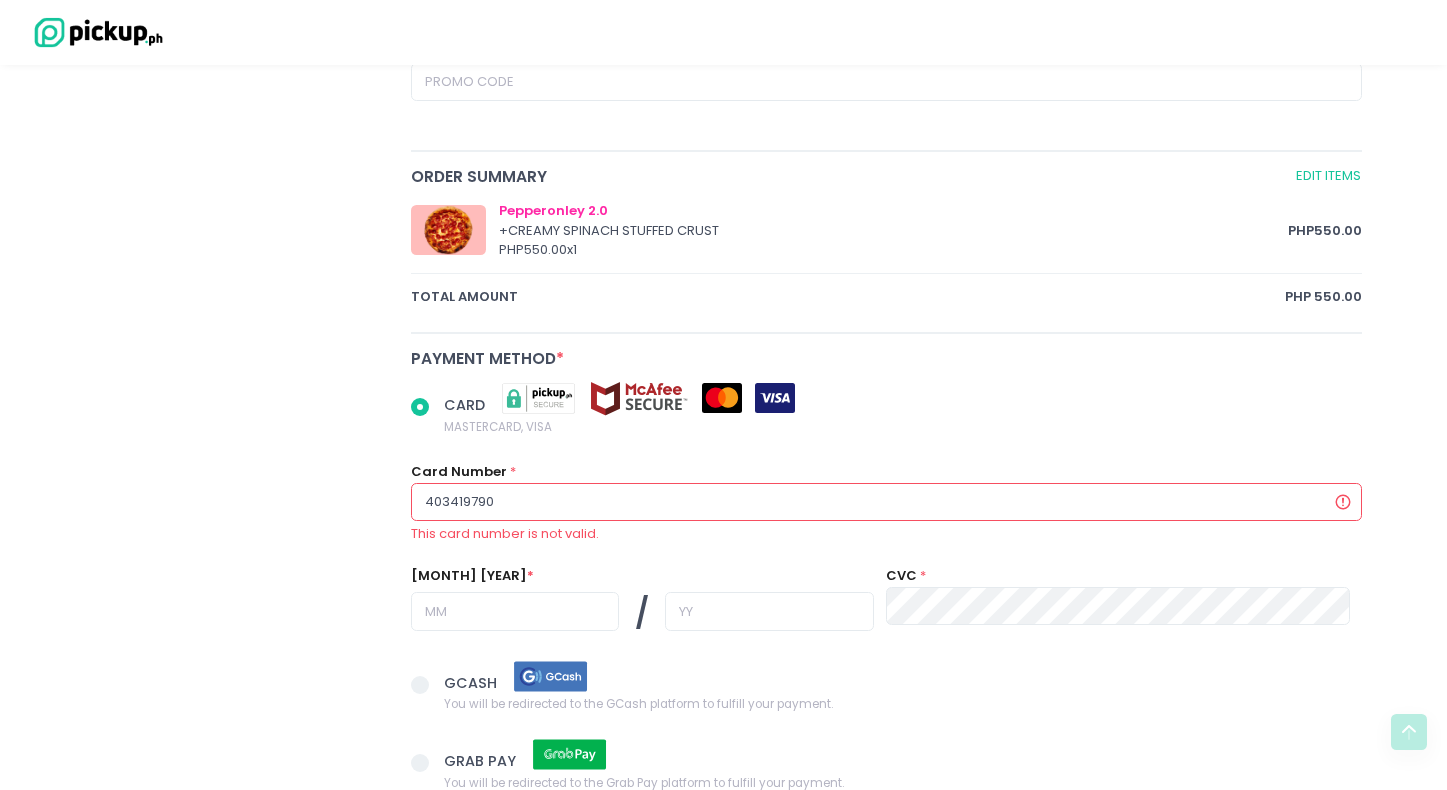 radio on "true" 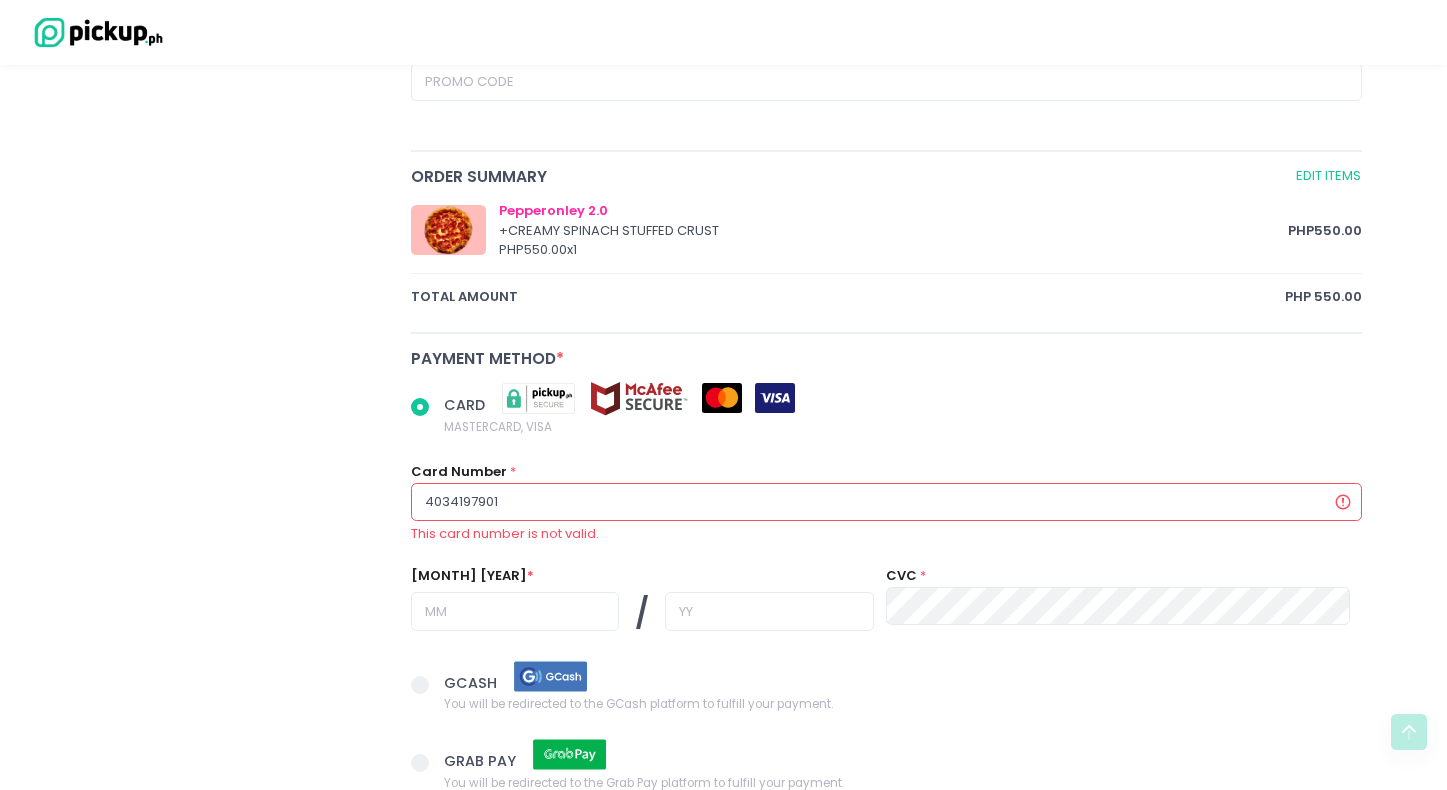 radio on "true" 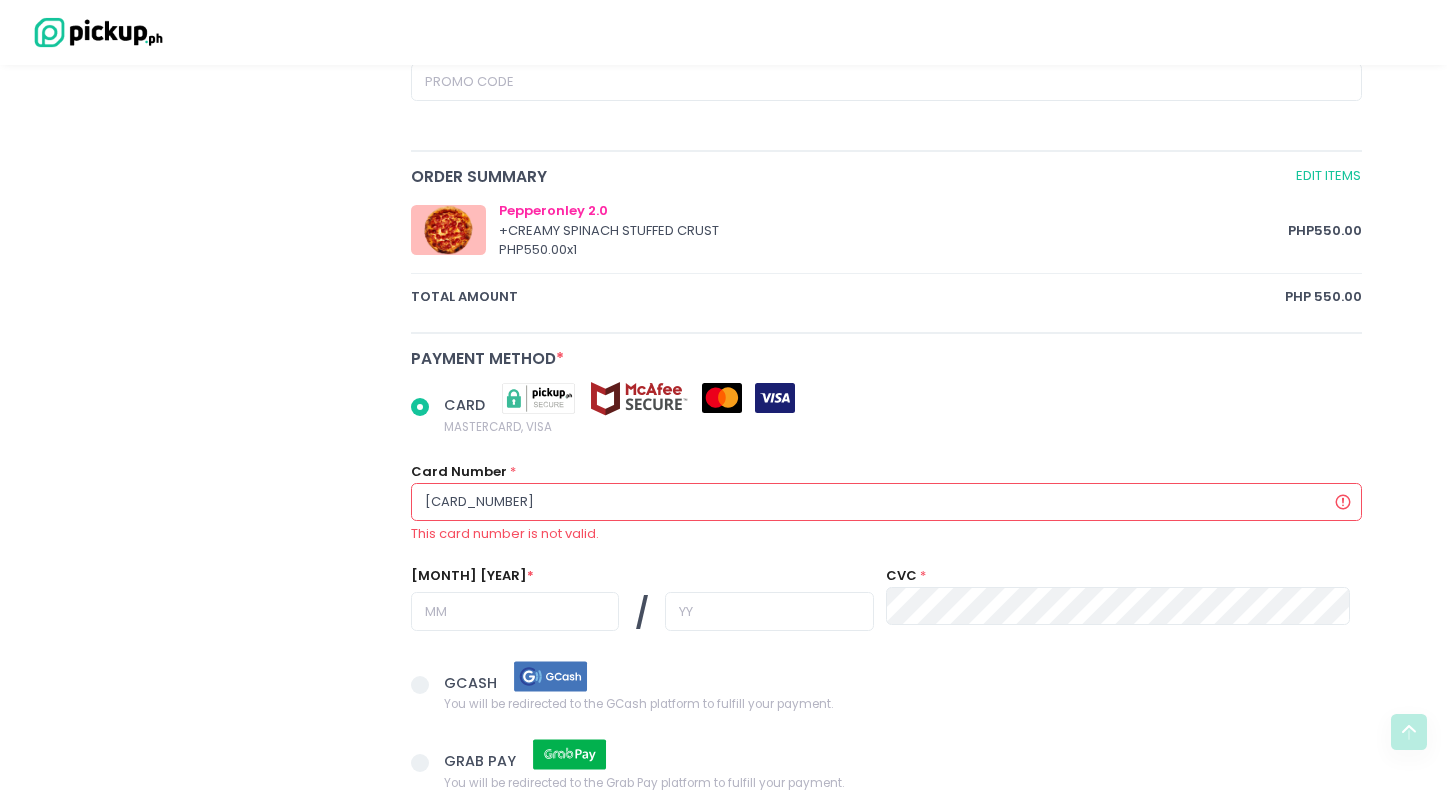 radio on "true" 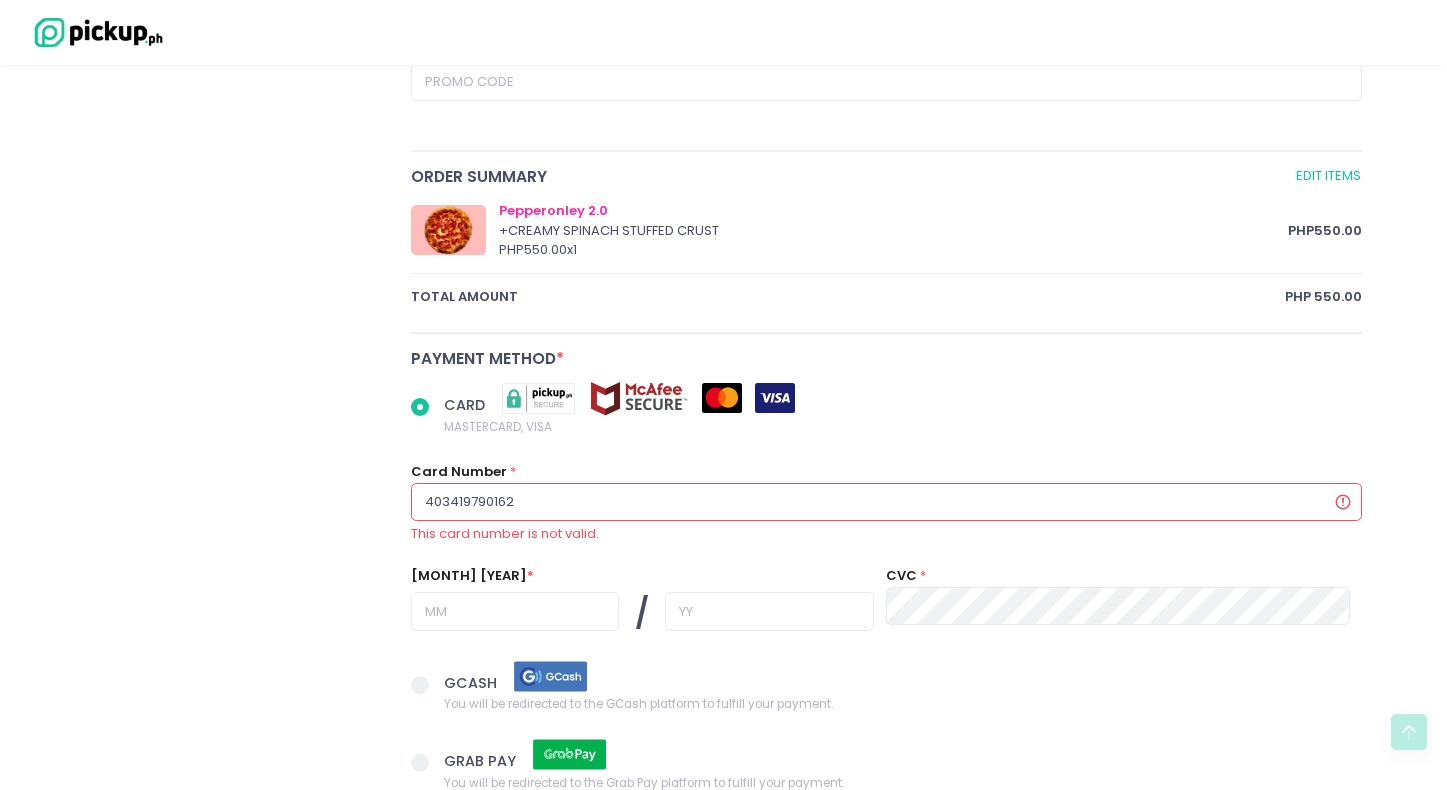 radio on "true" 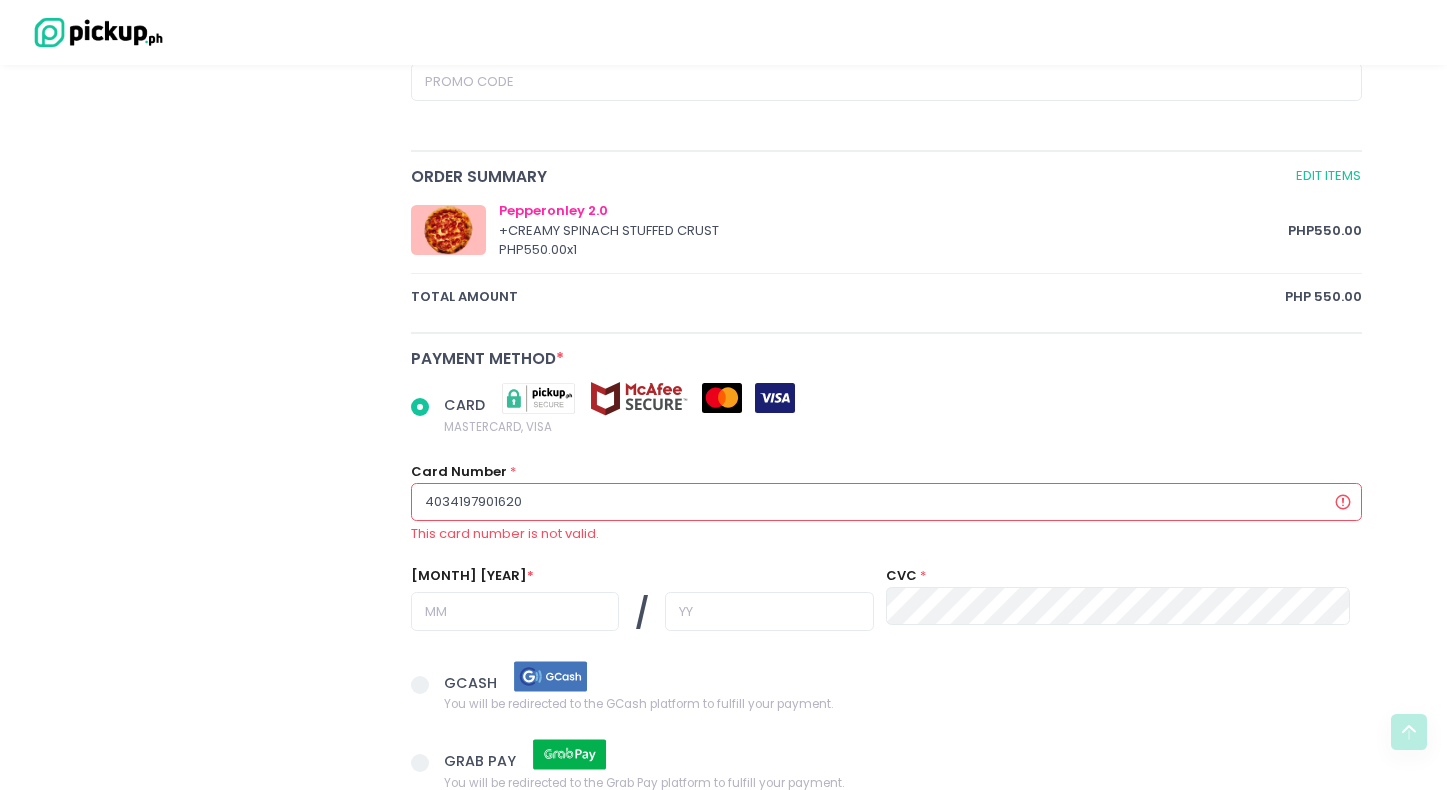 radio on "true" 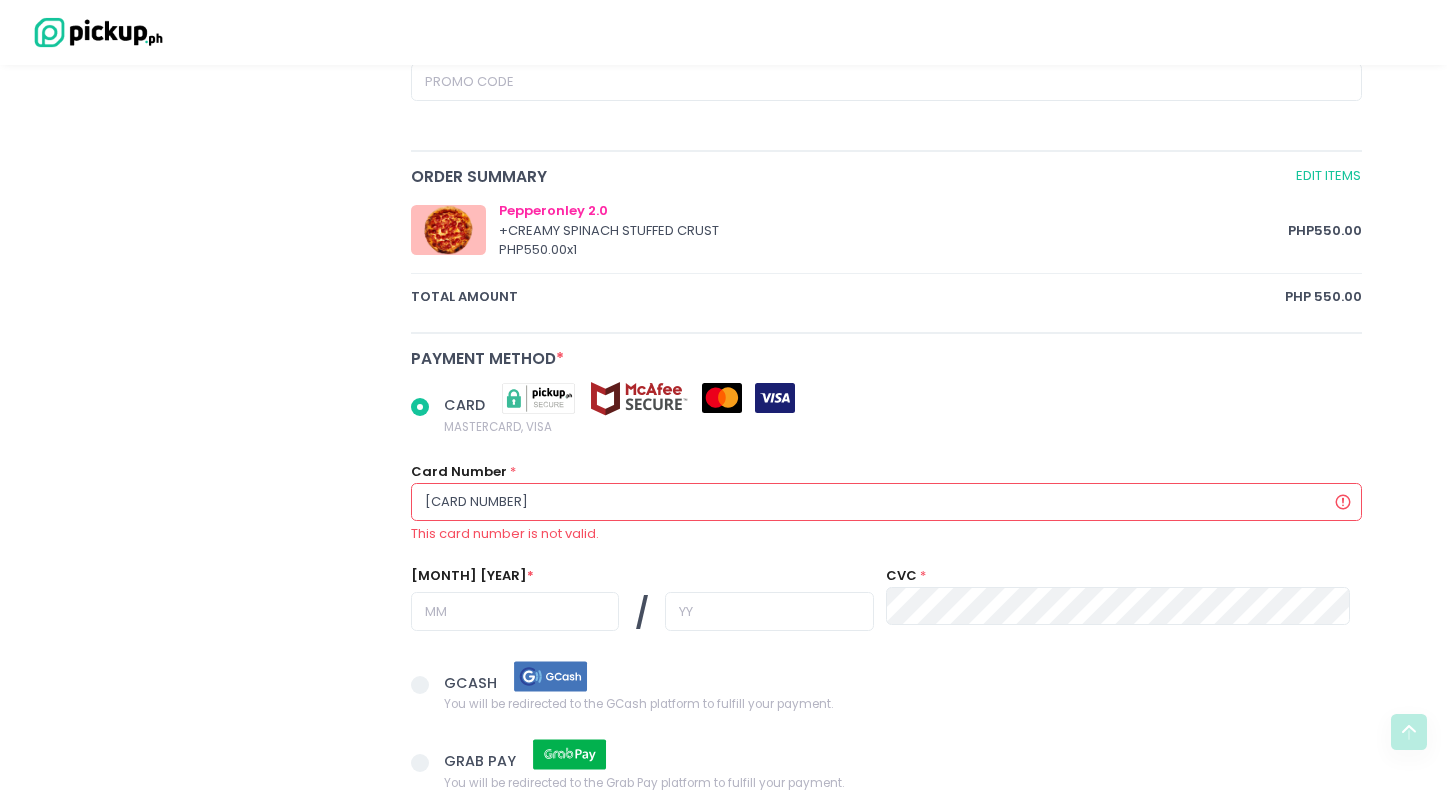 radio on "true" 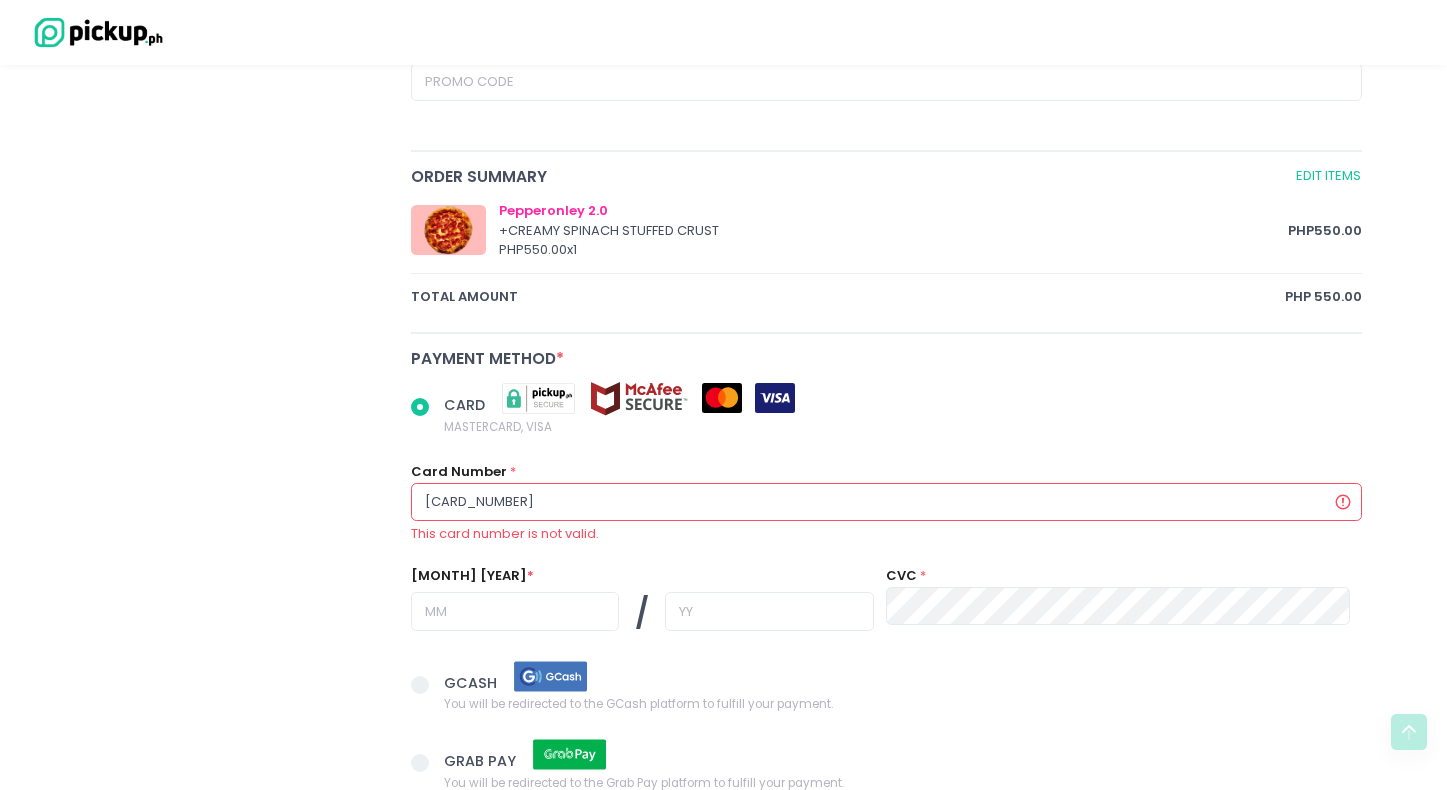 radio on "true" 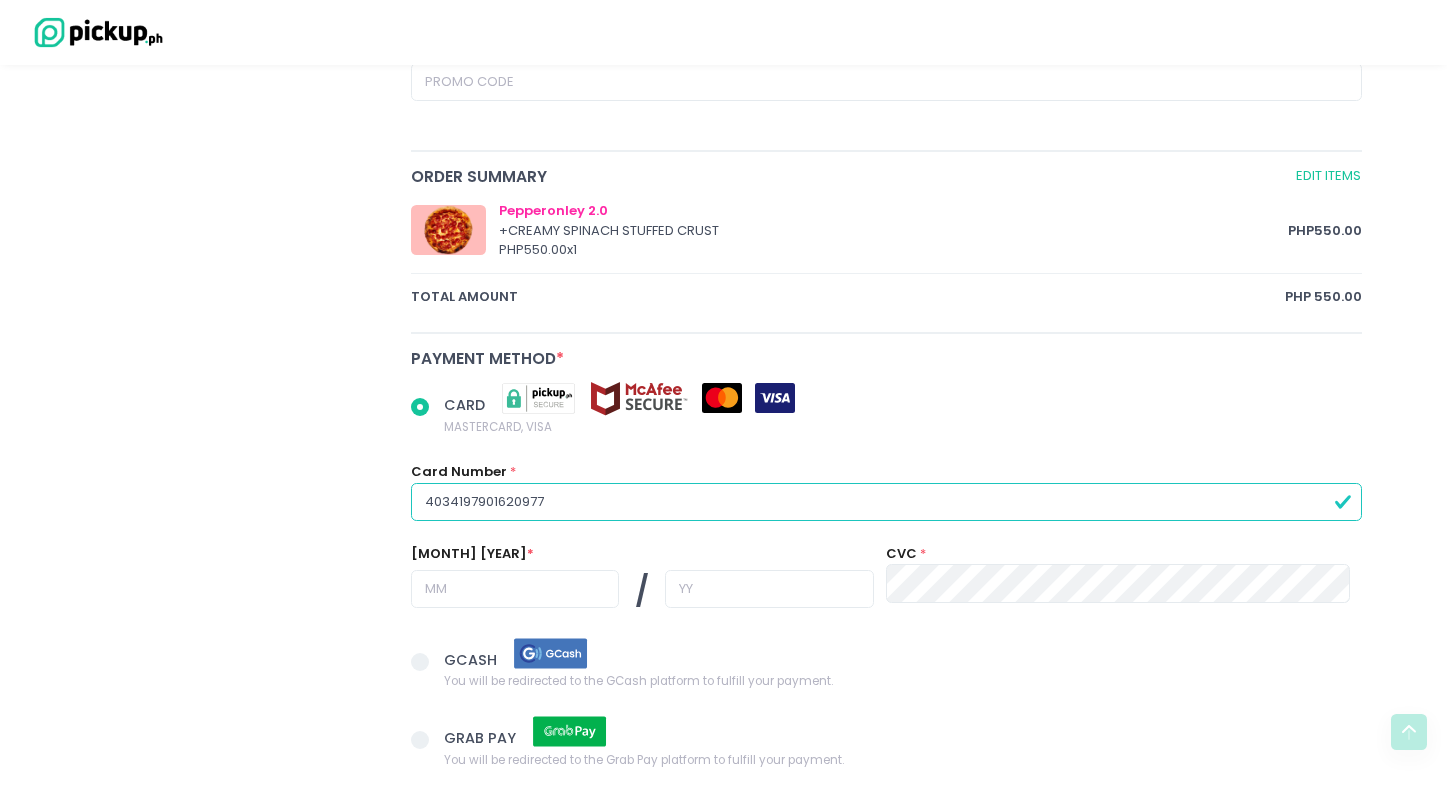 type on "4034197901620977" 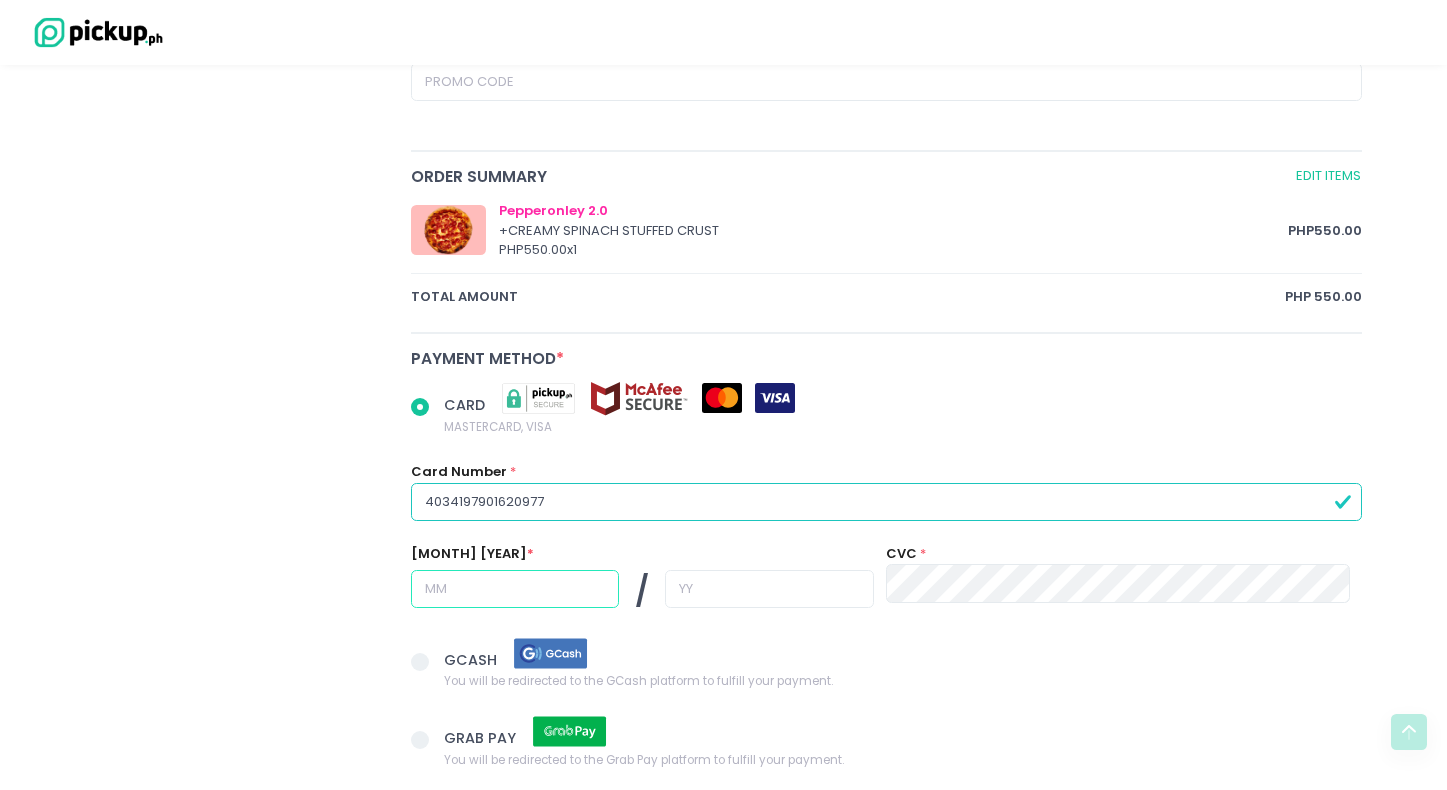 click at bounding box center [515, 589] 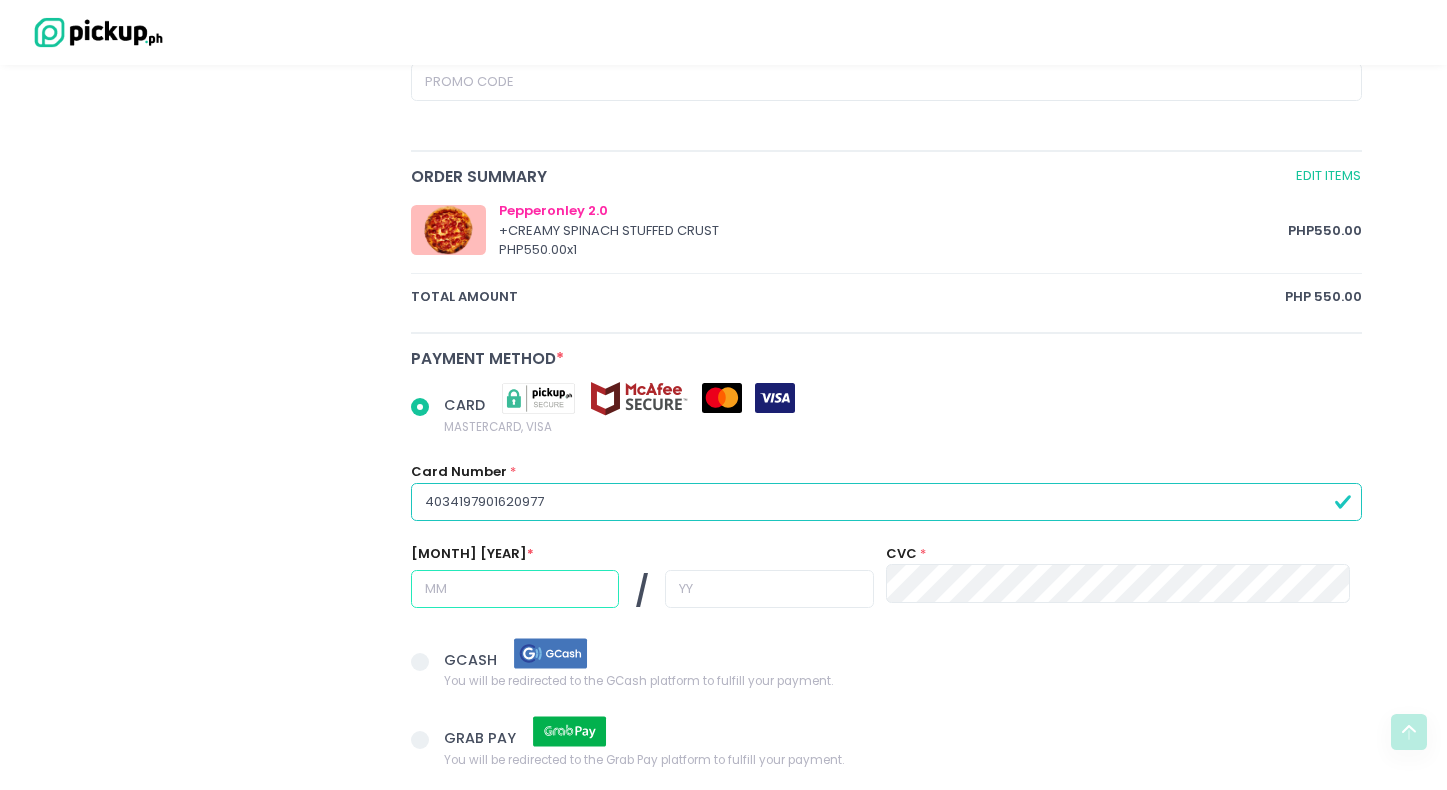 radio on "true" 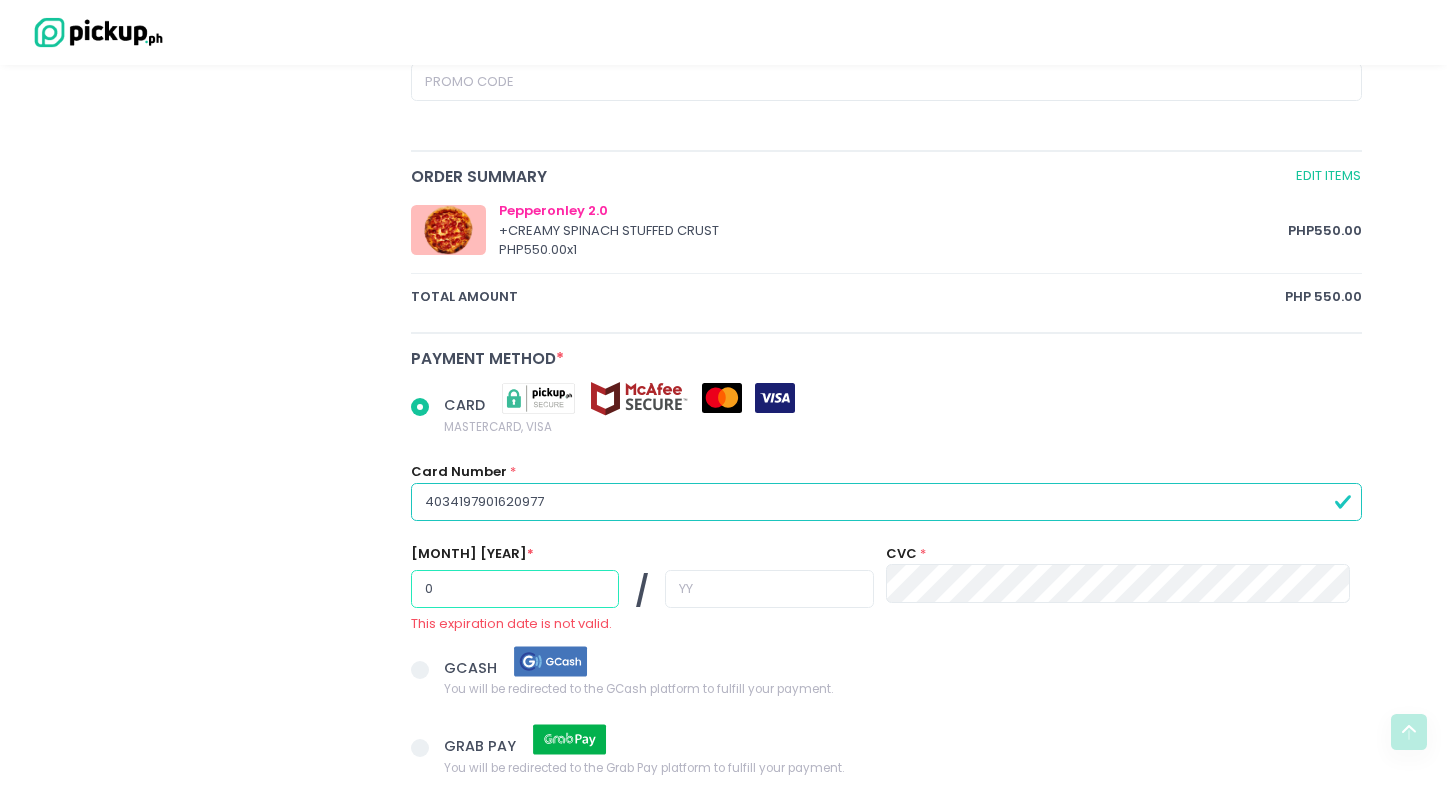 radio on "true" 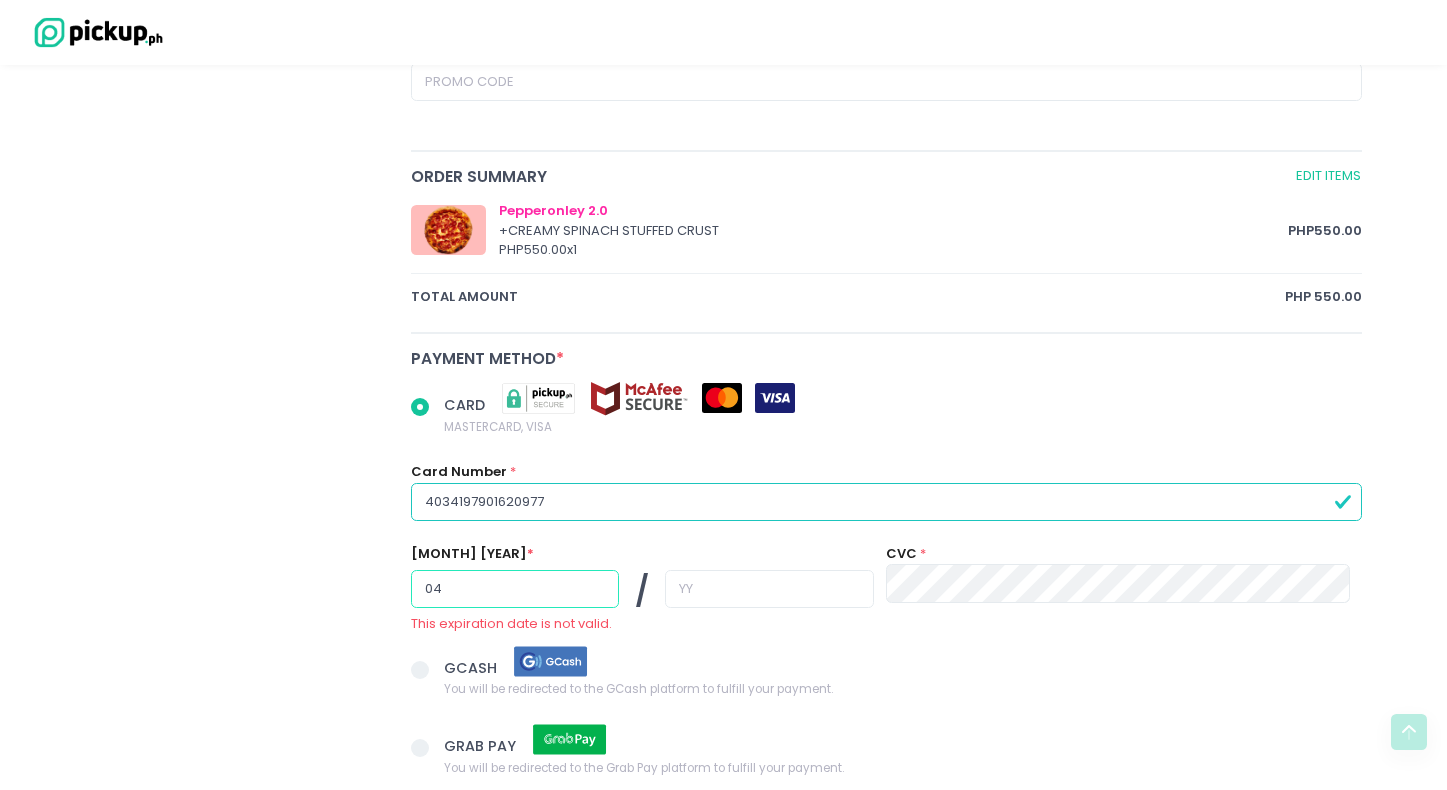 radio on "true" 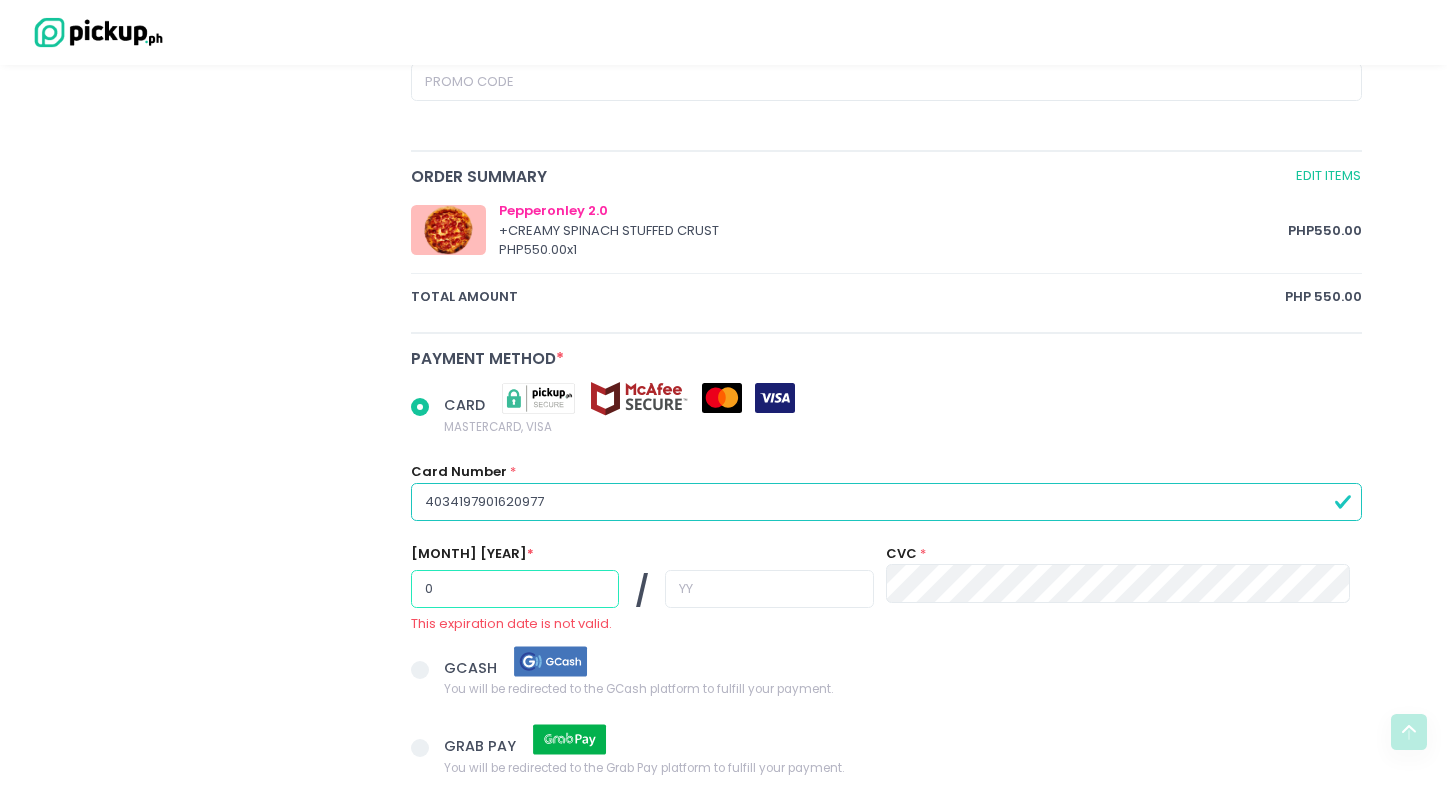 radio on "true" 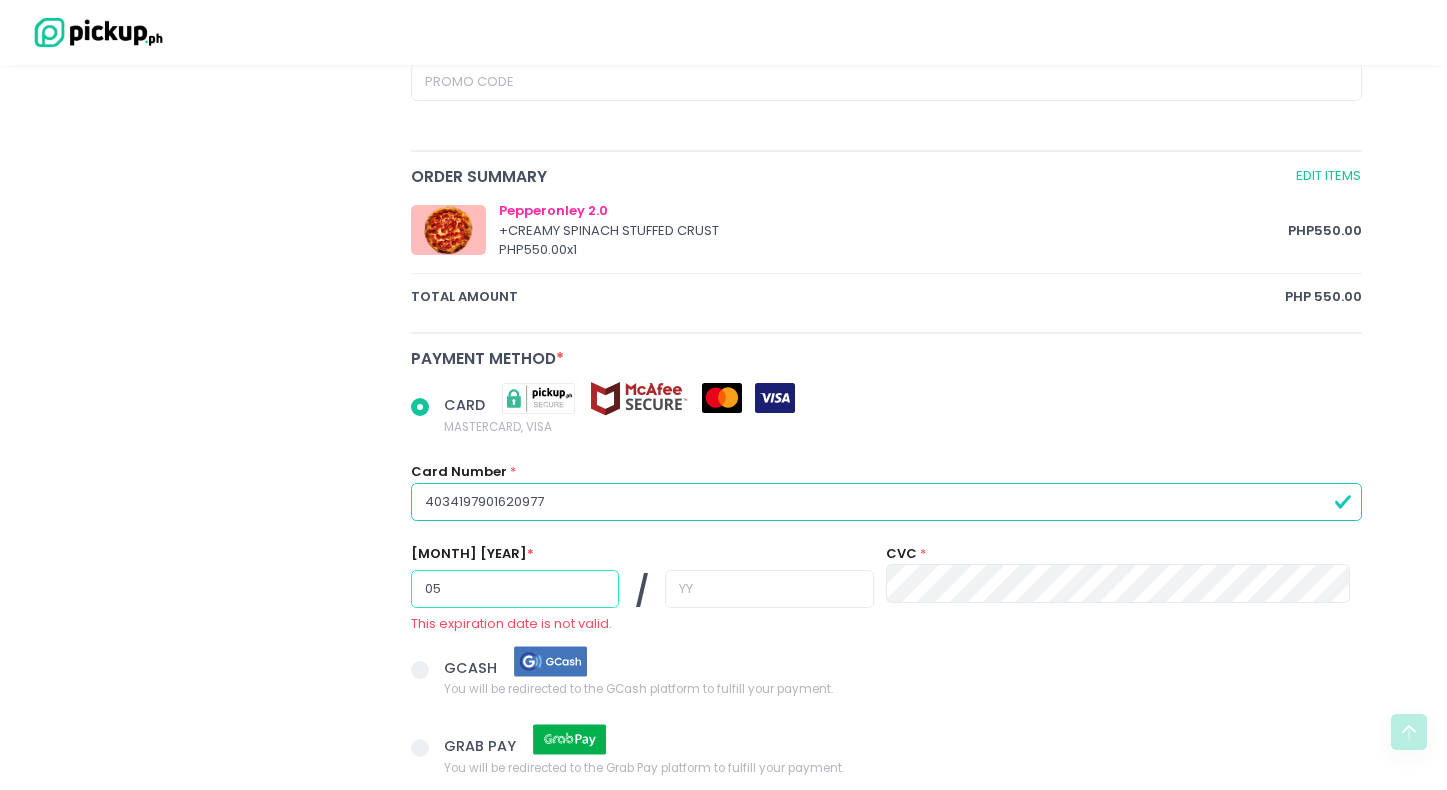 type on "05" 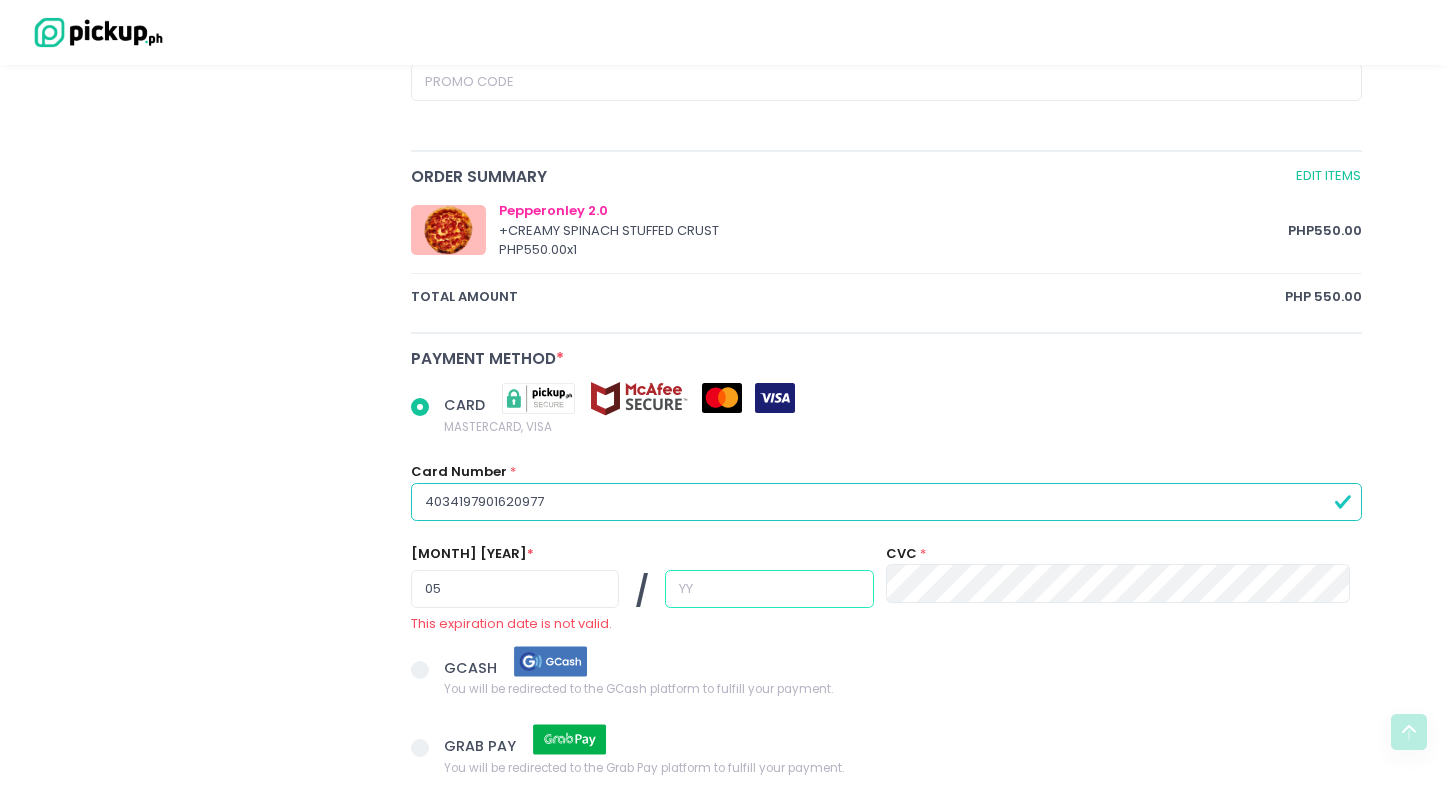 radio on "true" 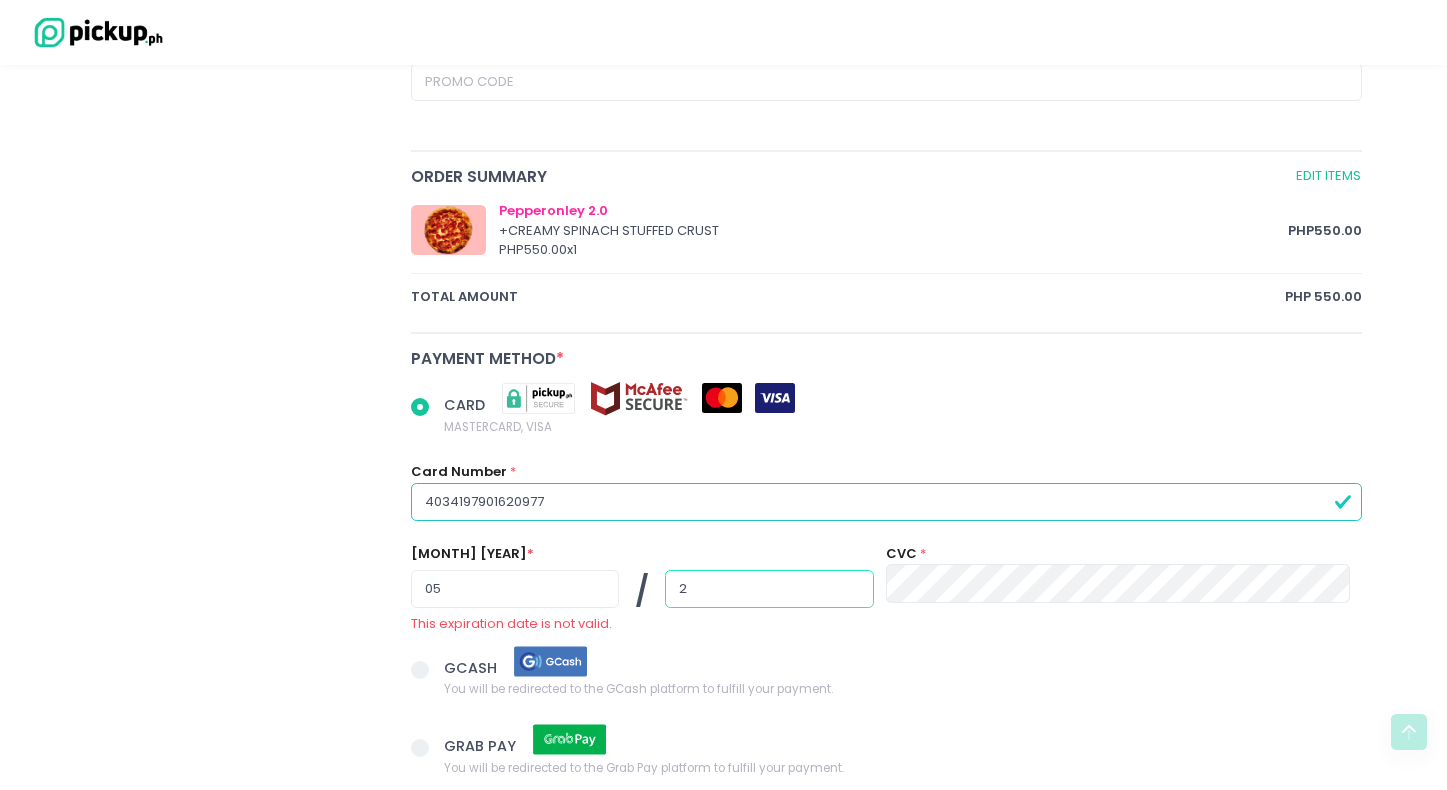 radio on "true" 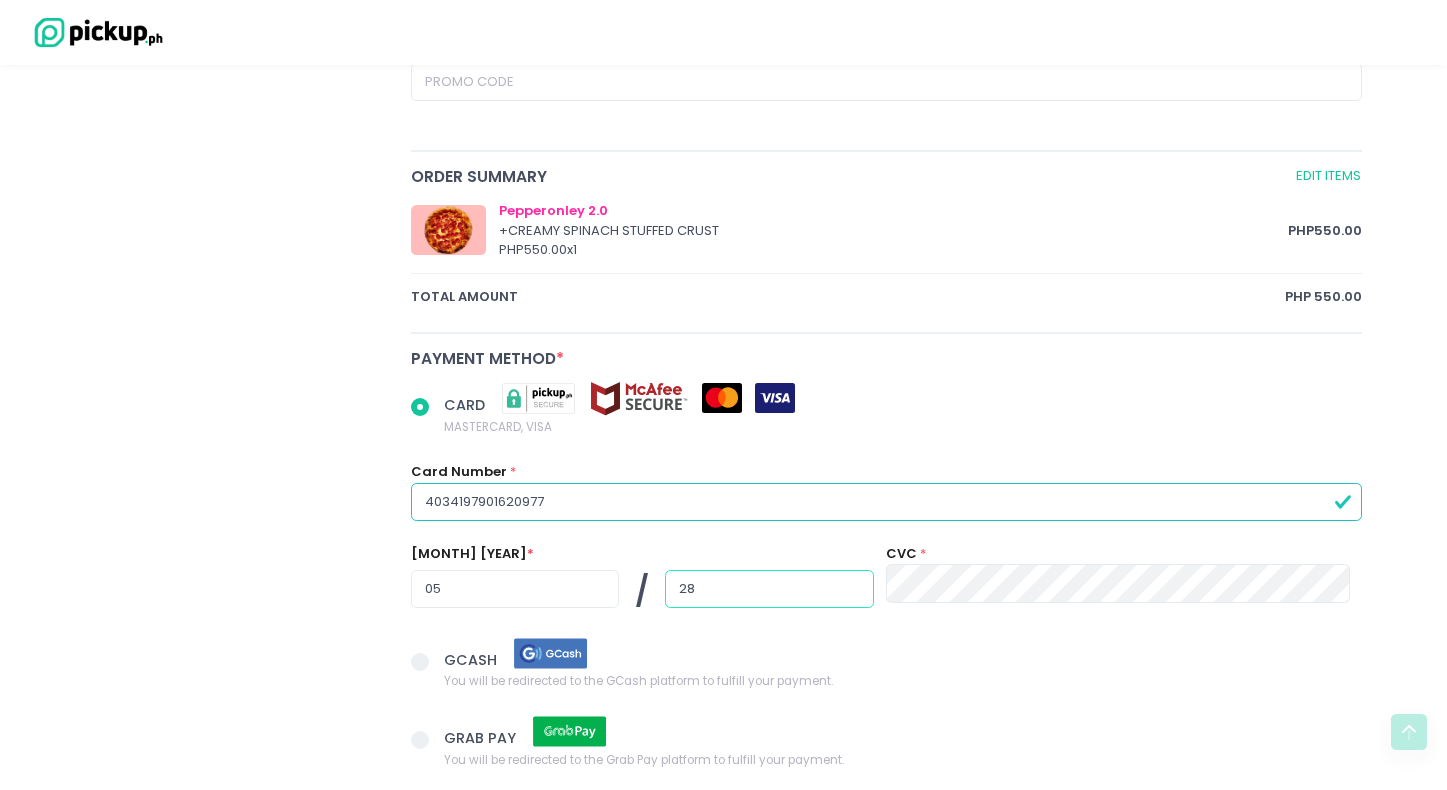 type on "28" 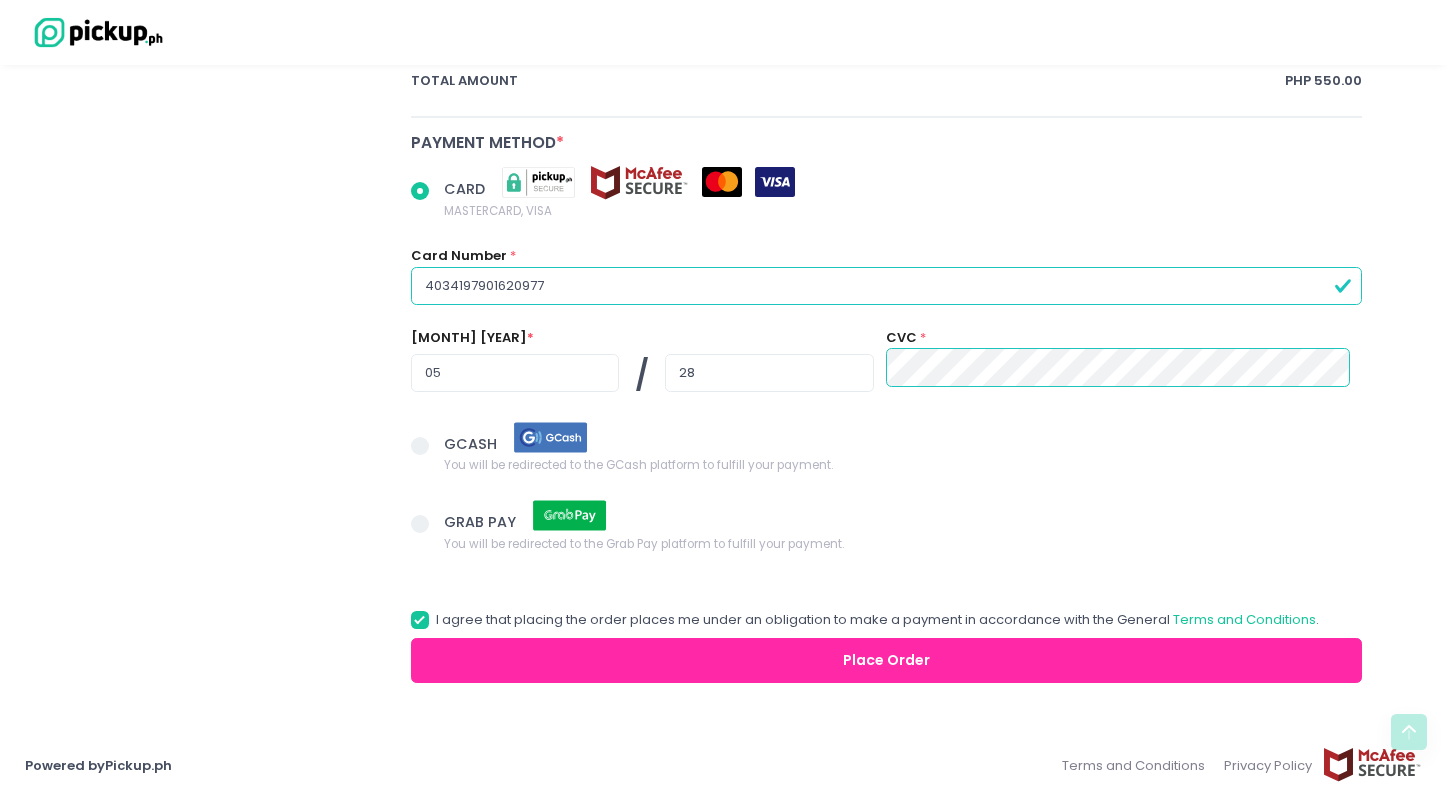 scroll, scrollTop: 1146, scrollLeft: 0, axis: vertical 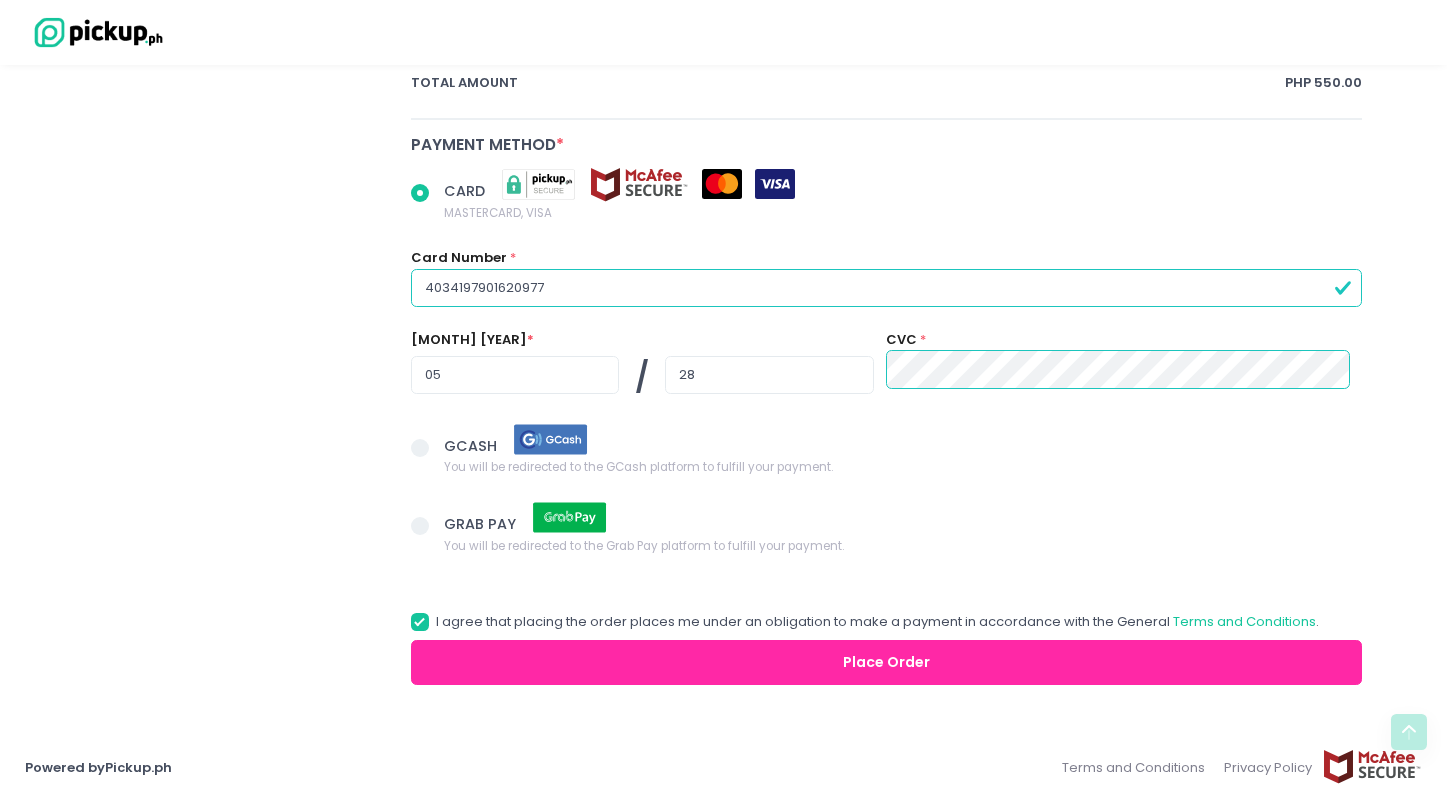 click on "Place Order" at bounding box center (887, 662) 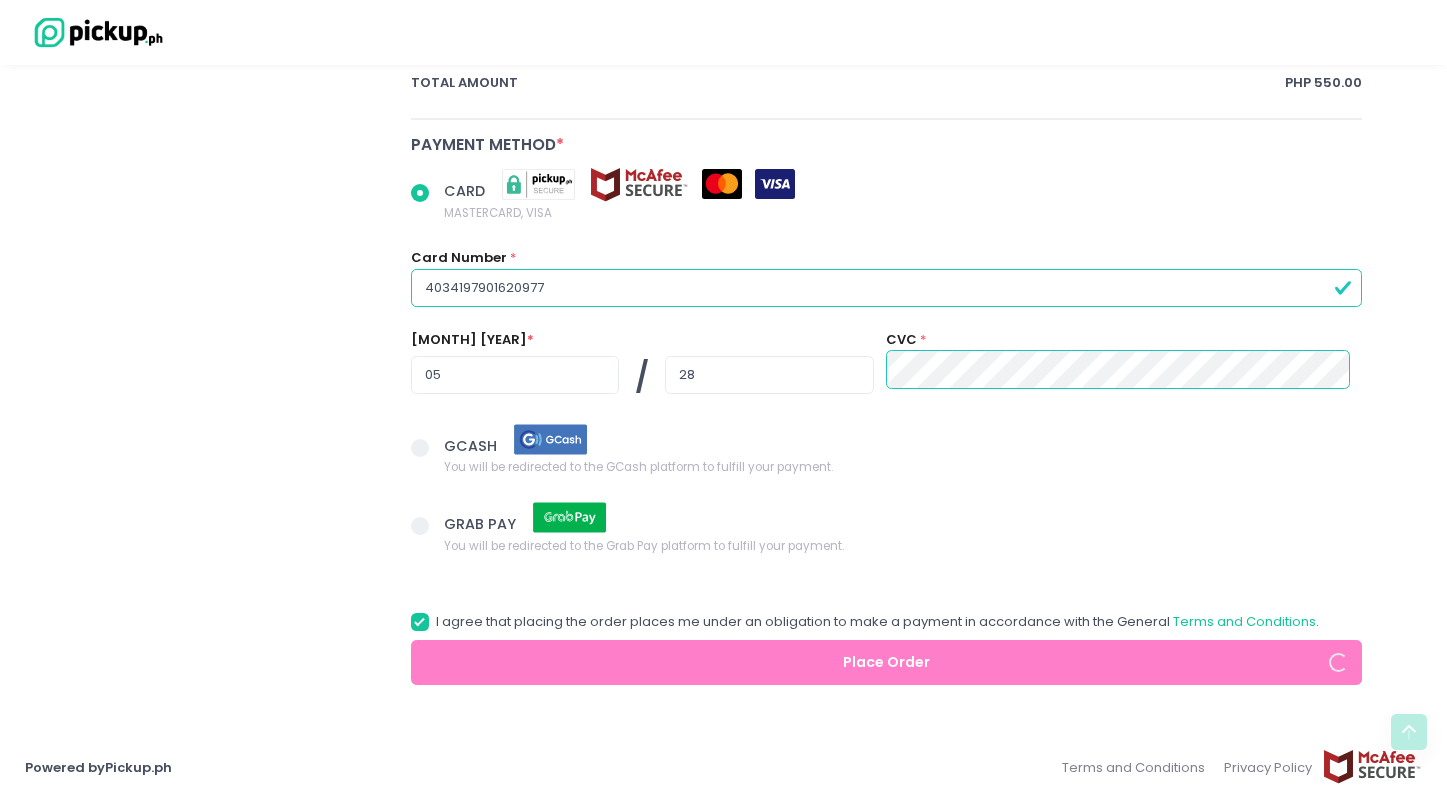 radio on "true" 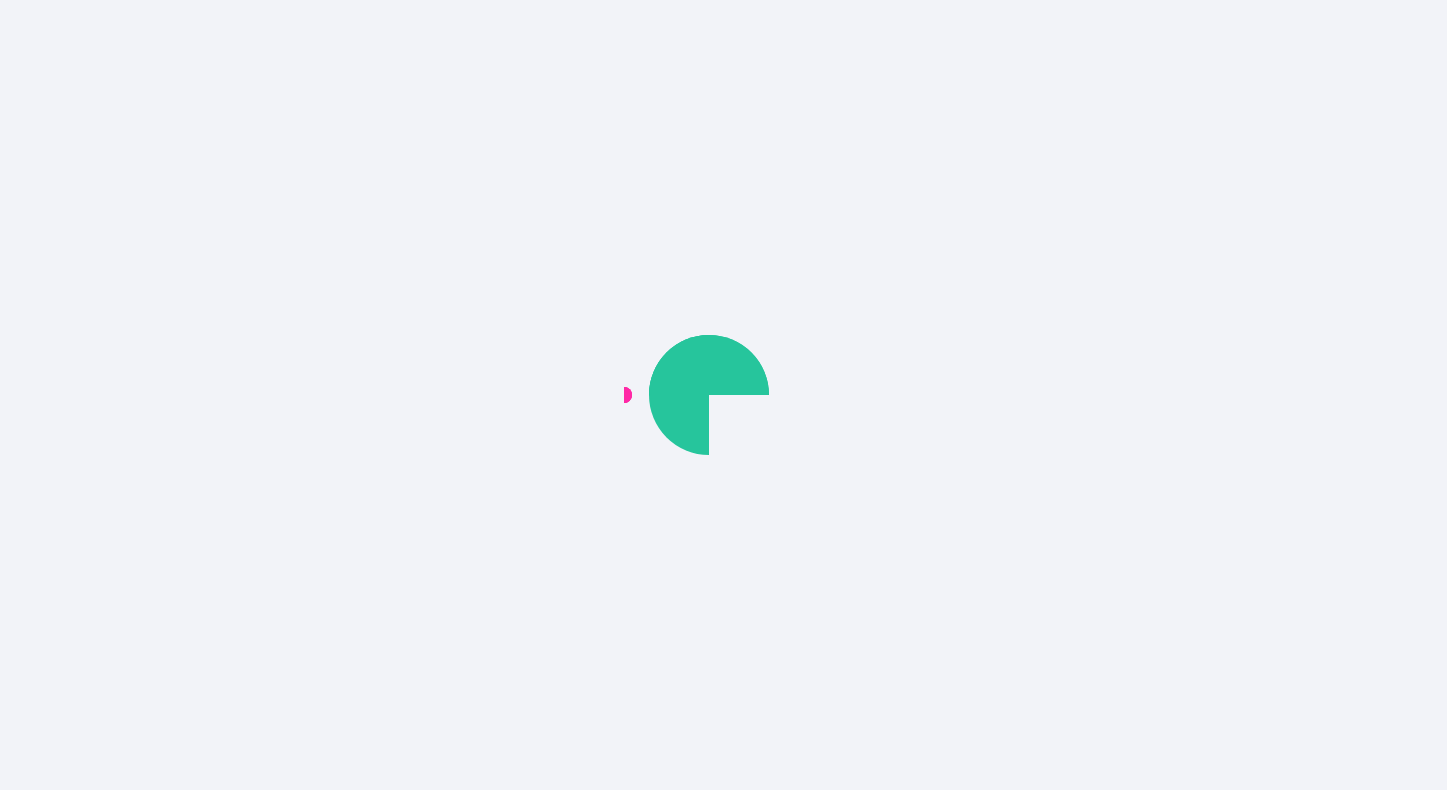 scroll, scrollTop: 0, scrollLeft: 0, axis: both 